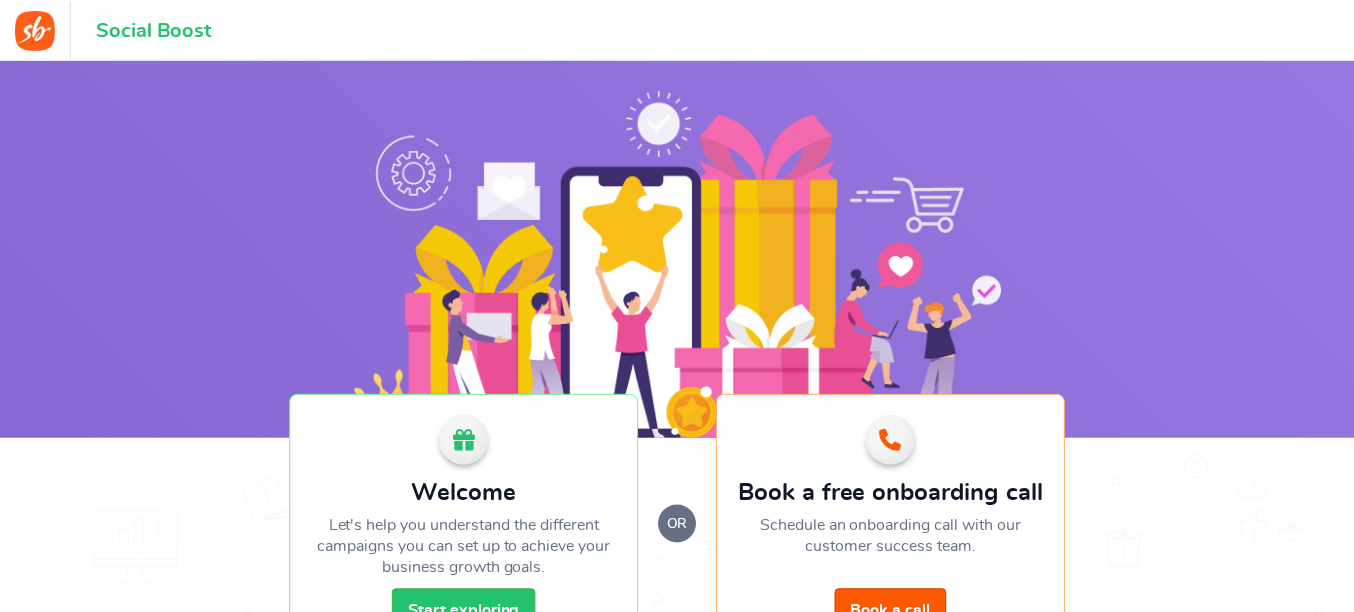 scroll, scrollTop: 0, scrollLeft: 0, axis: both 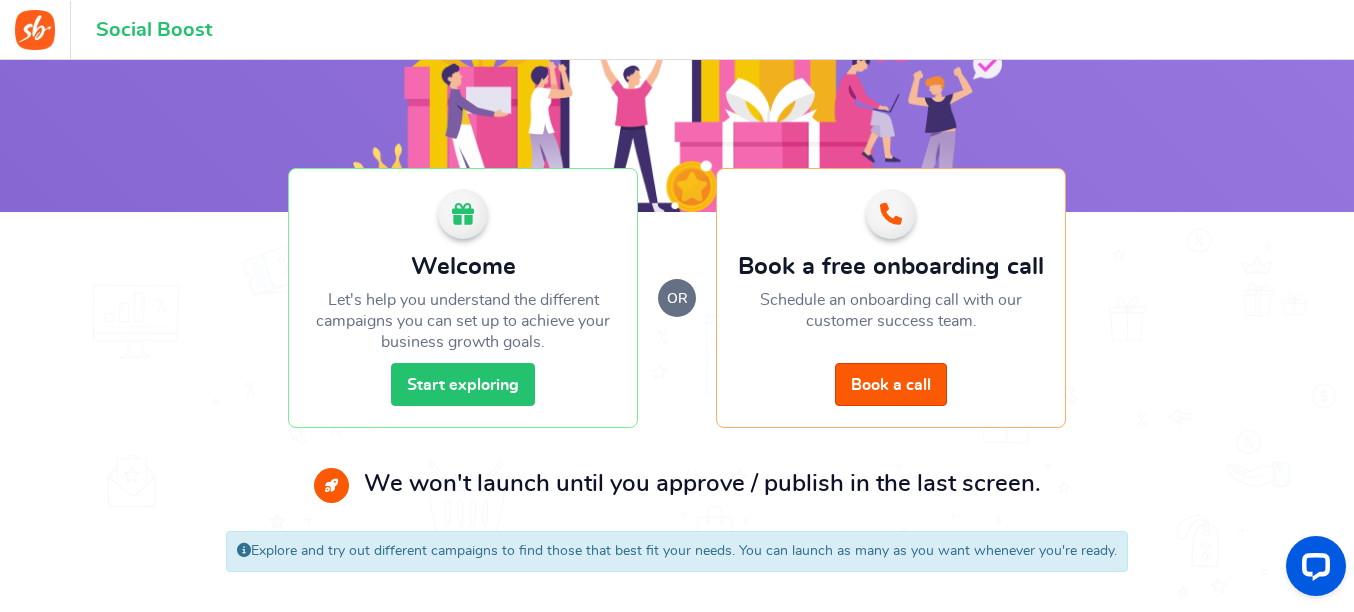 click on "Start exploring" at bounding box center (463, 384) 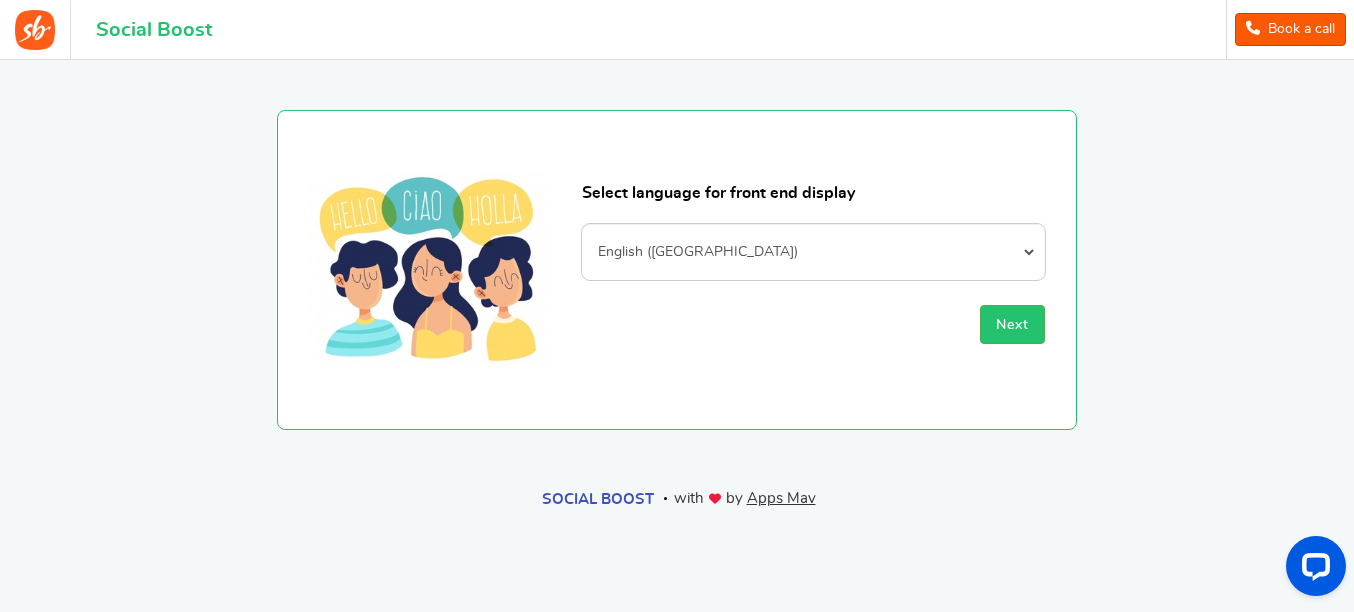 scroll, scrollTop: 0, scrollLeft: 0, axis: both 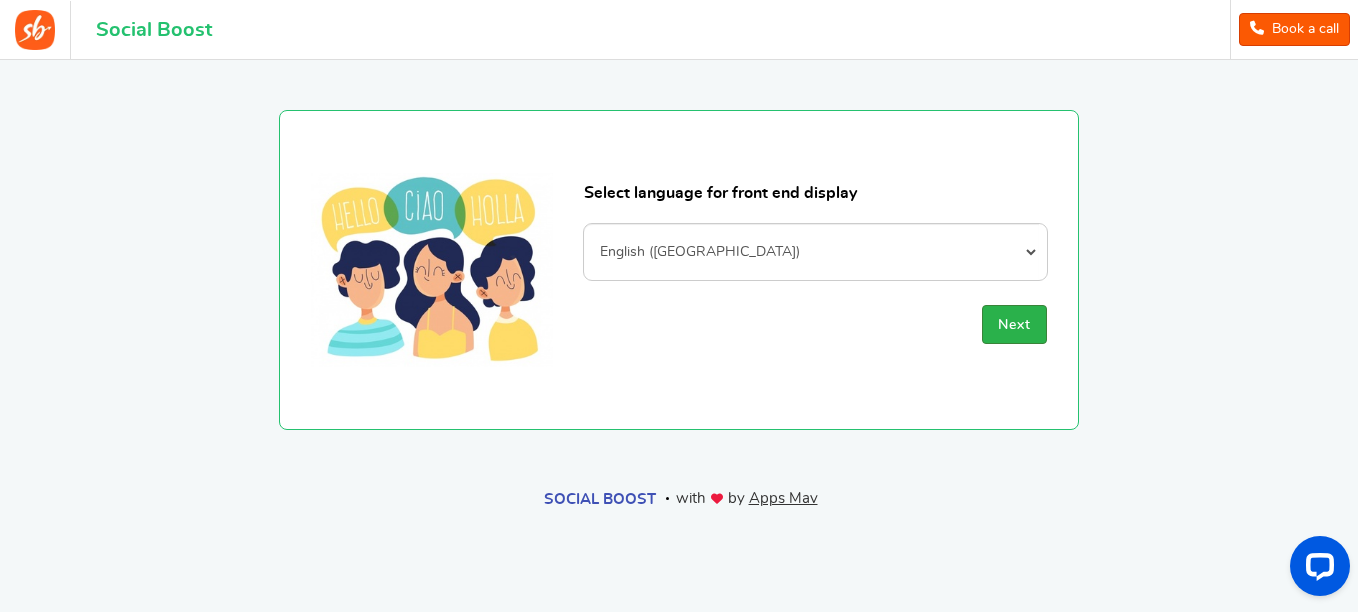 click on "Next" at bounding box center (1014, 325) 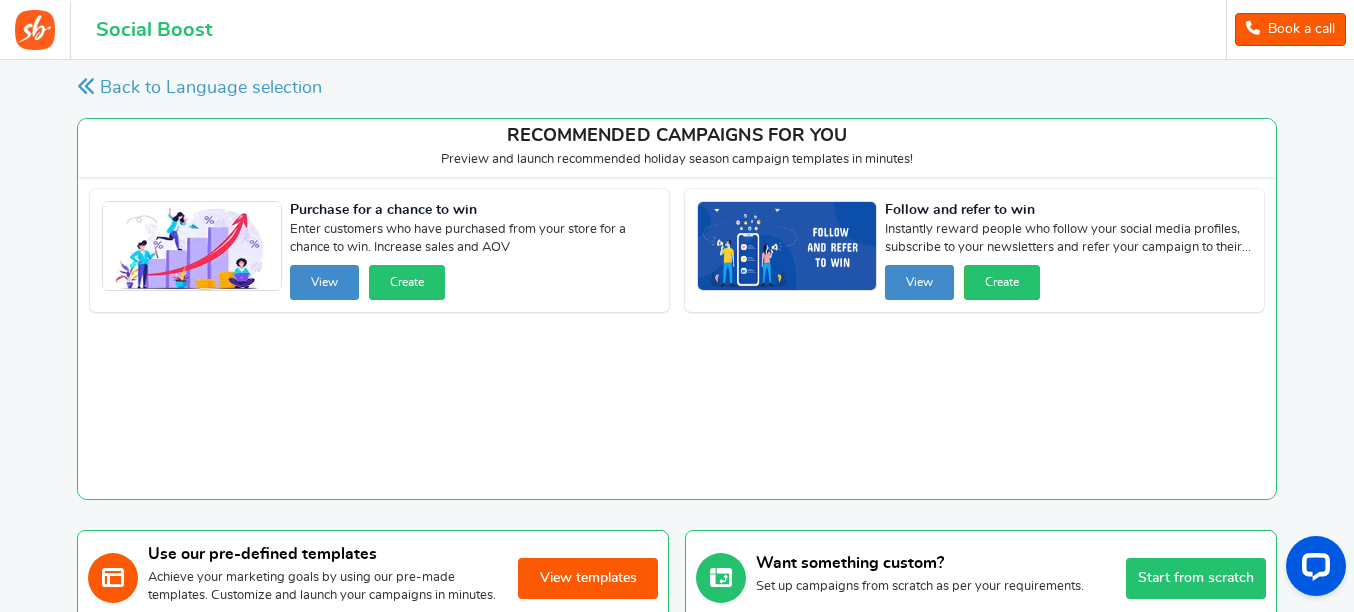 click on "Create" at bounding box center [407, 282] 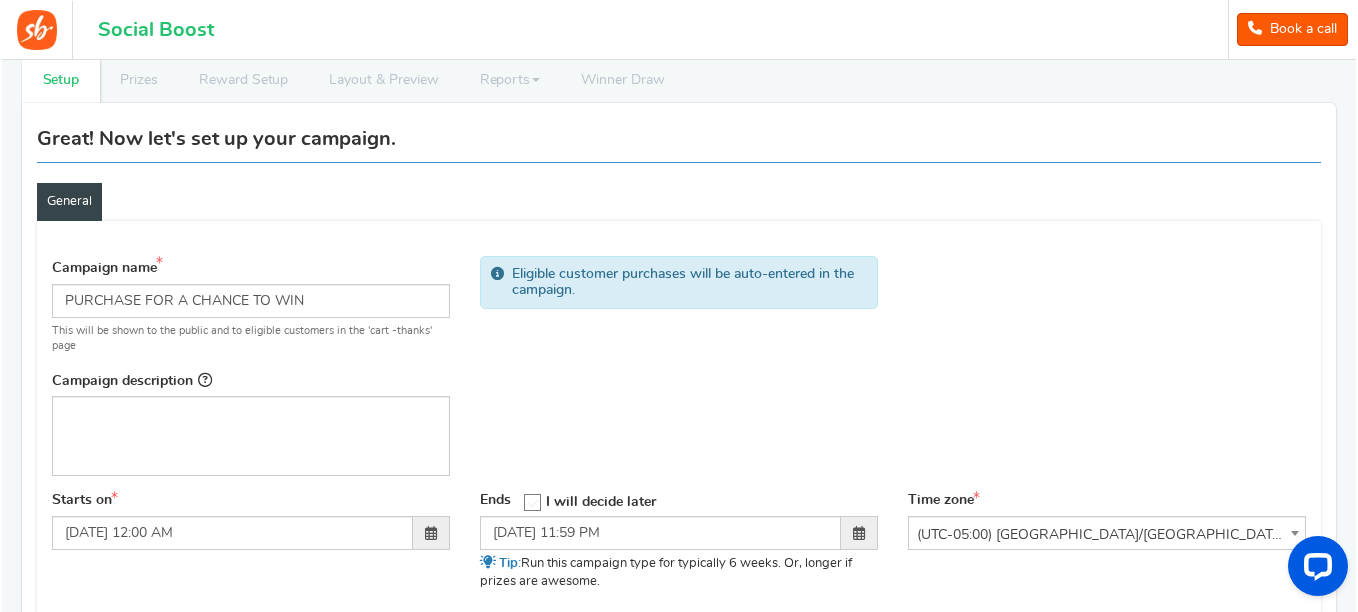scroll, scrollTop: 0, scrollLeft: 0, axis: both 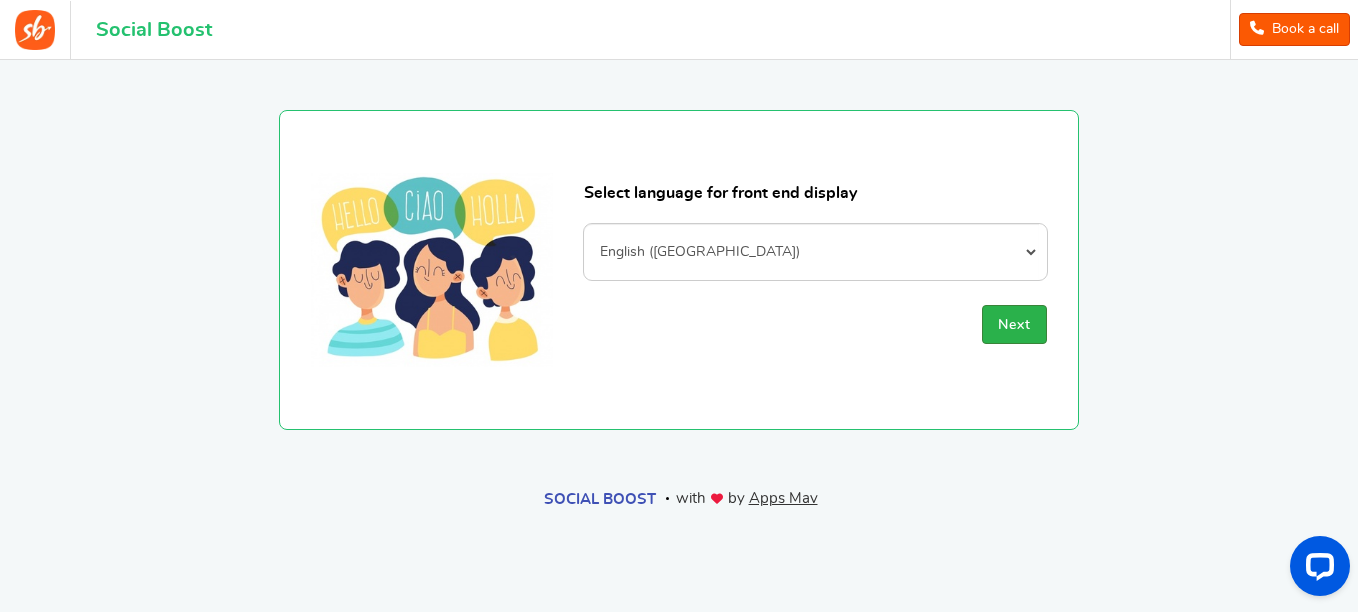 click on "Next" at bounding box center (1014, 325) 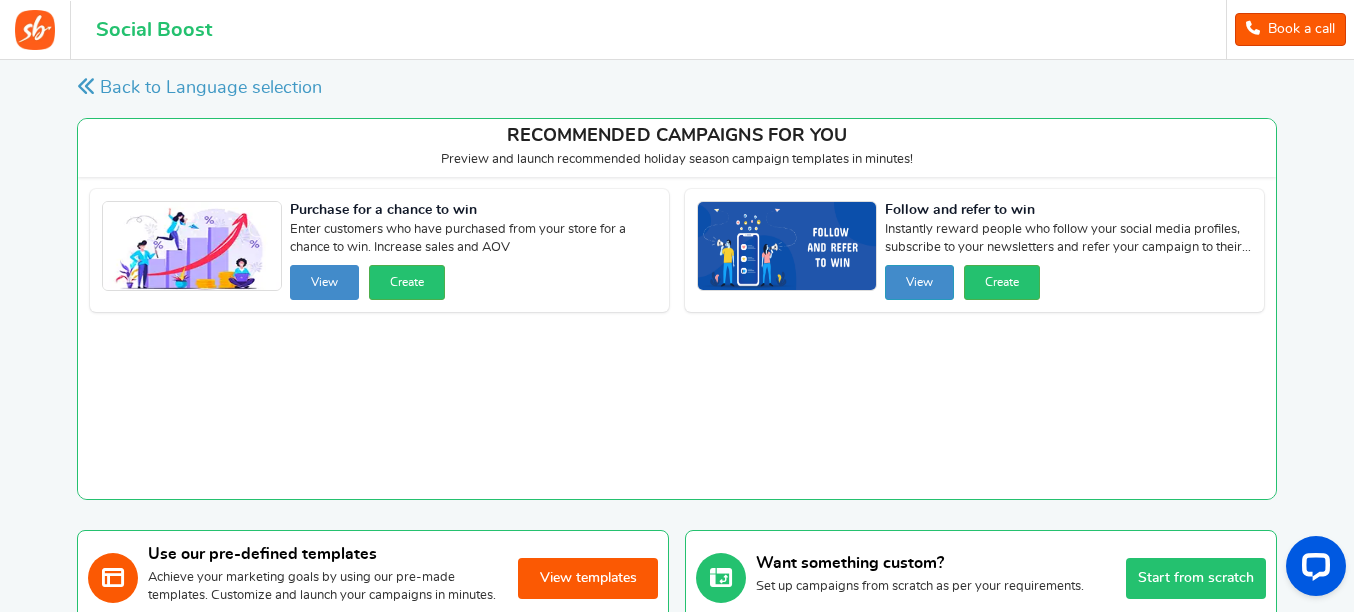 click on "View" at bounding box center (324, 282) 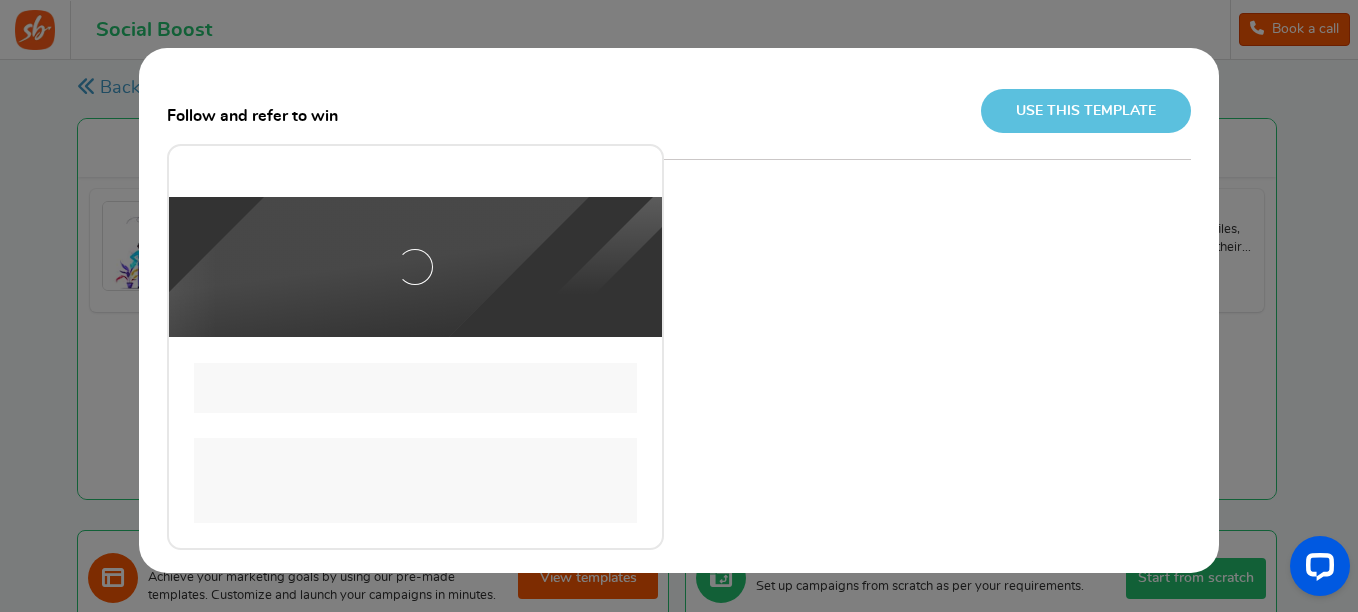 scroll, scrollTop: 0, scrollLeft: 0, axis: both 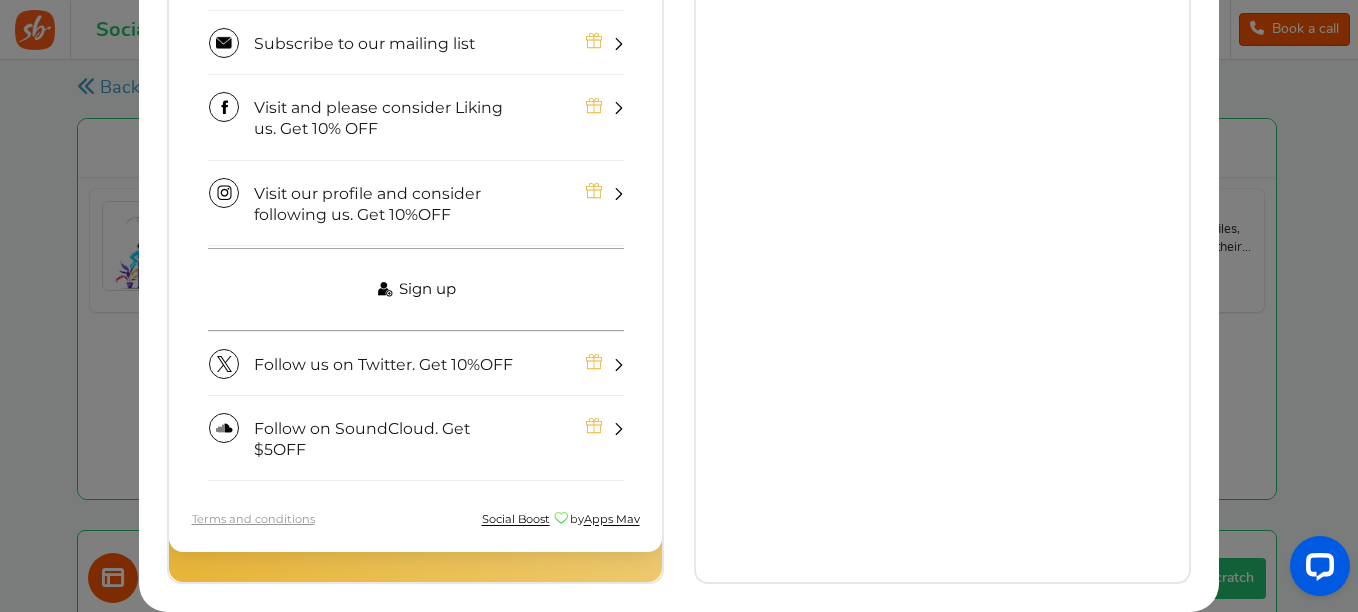 click on "Sign up" at bounding box center (416, 289) 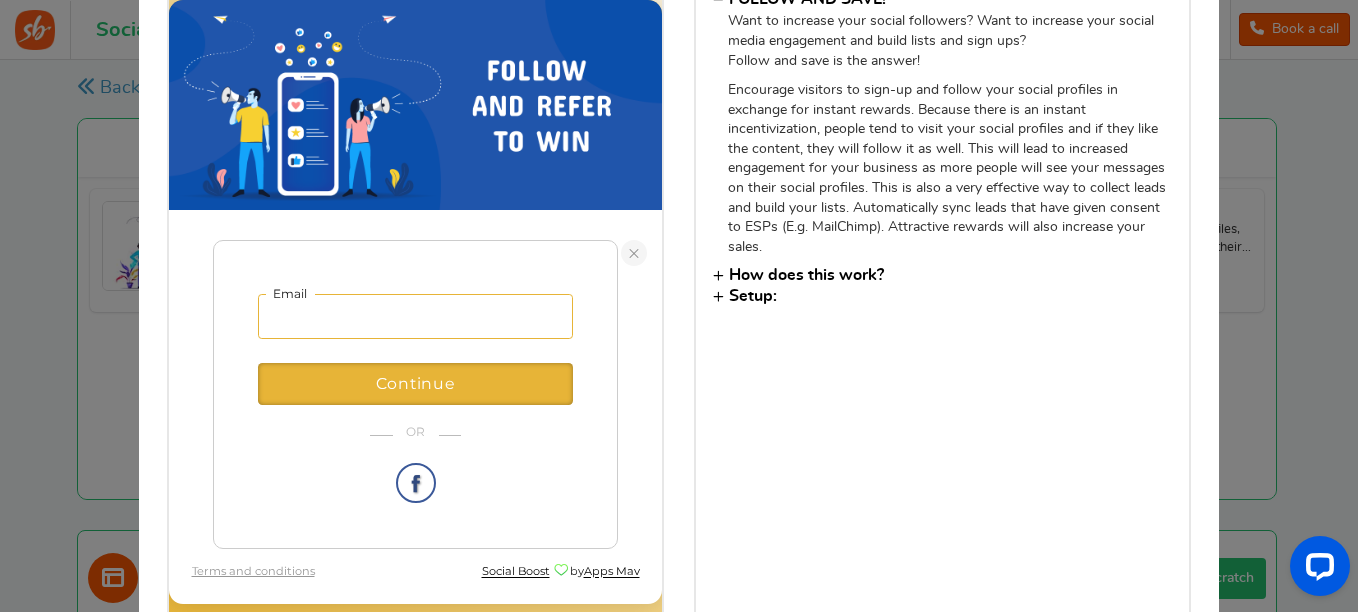 click at bounding box center [415, 317] 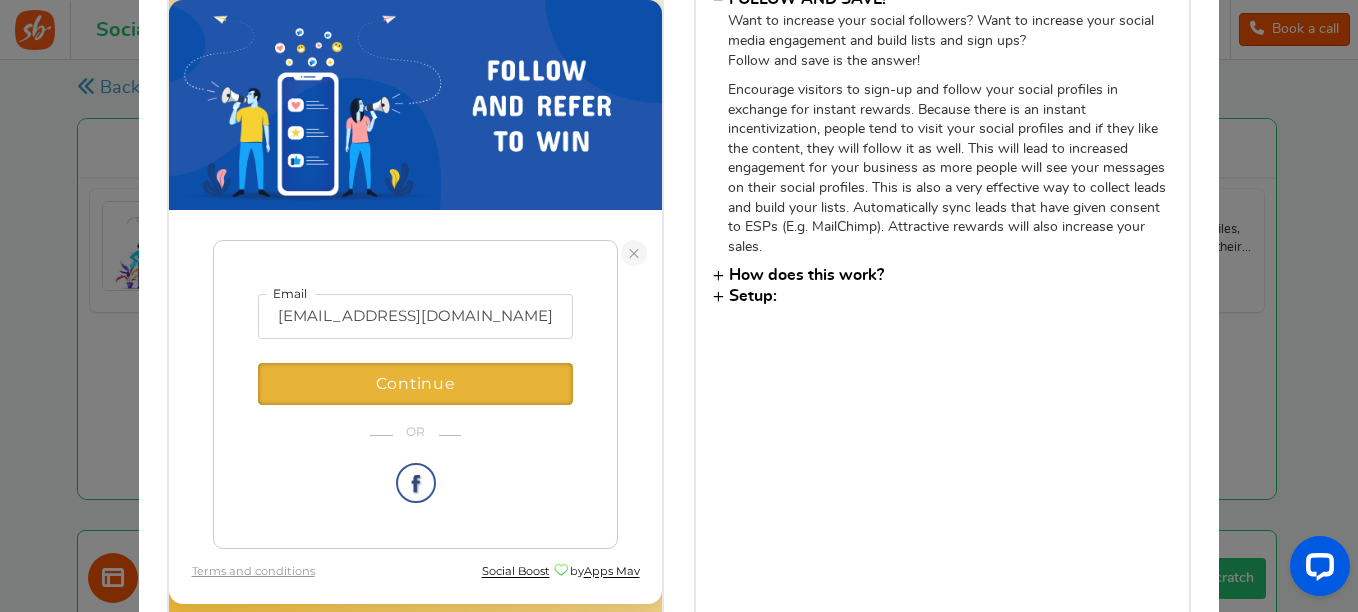 click at bounding box center (634, 253) 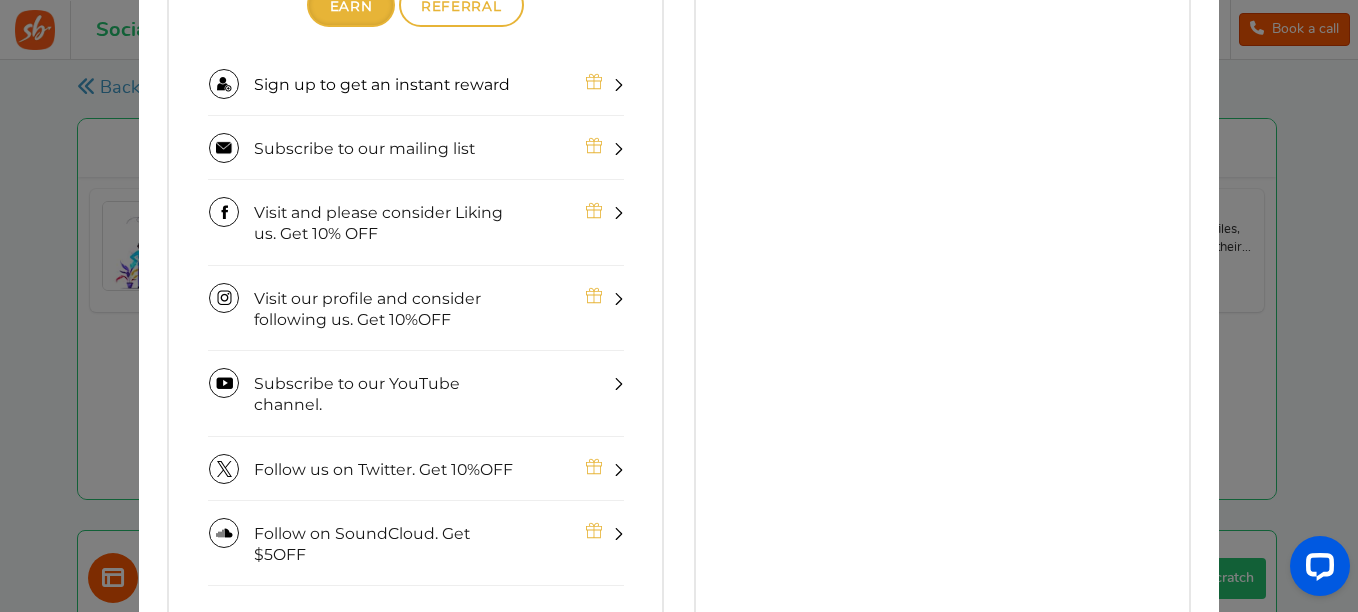 scroll, scrollTop: 703, scrollLeft: 0, axis: vertical 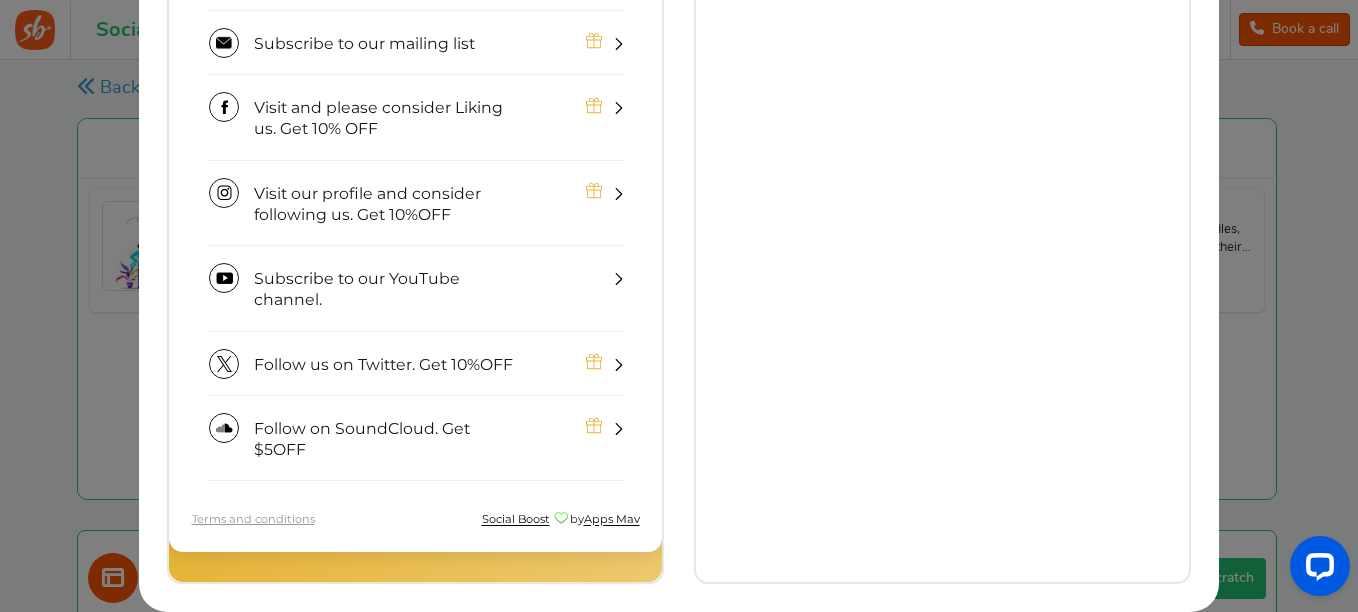 click on "Sign up" at bounding box center [416, 289] 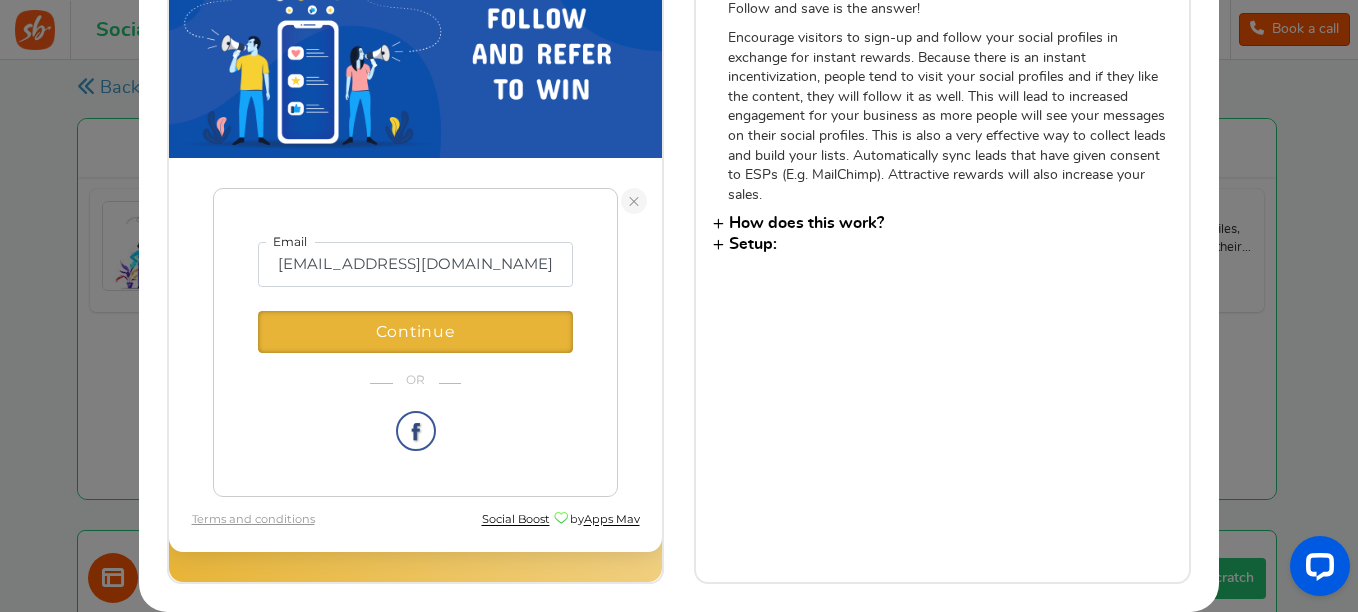 scroll, scrollTop: 204, scrollLeft: 0, axis: vertical 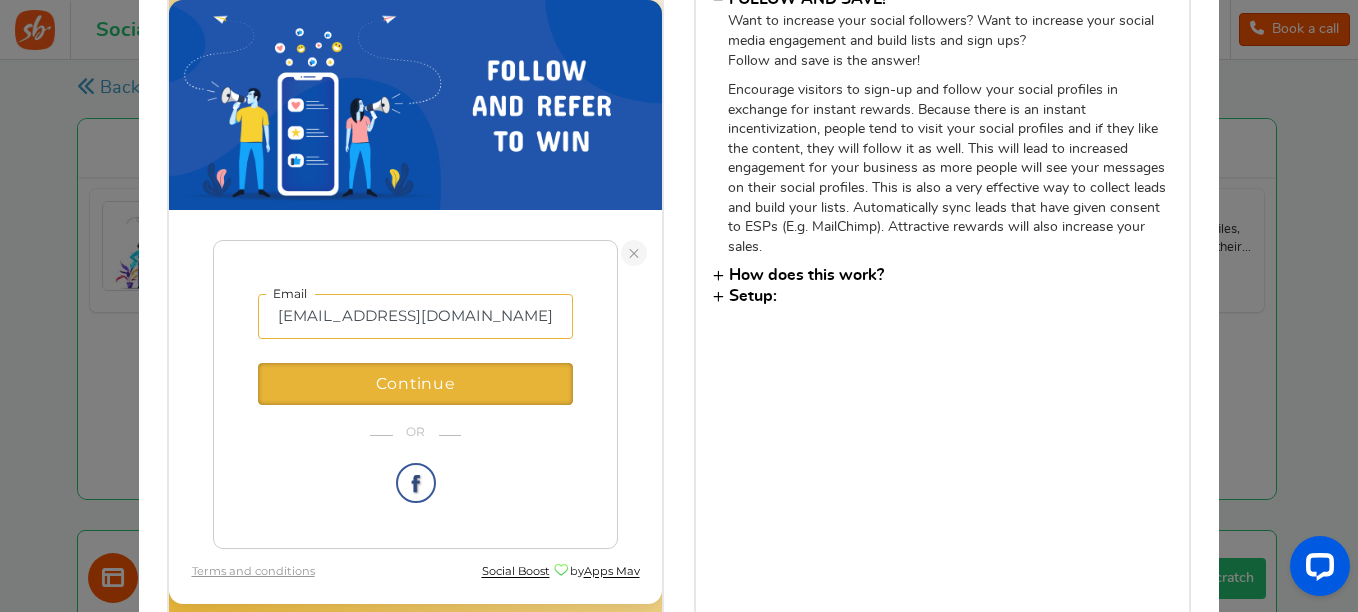 click on "whitneyann5355@gmail.com" at bounding box center (415, 317) 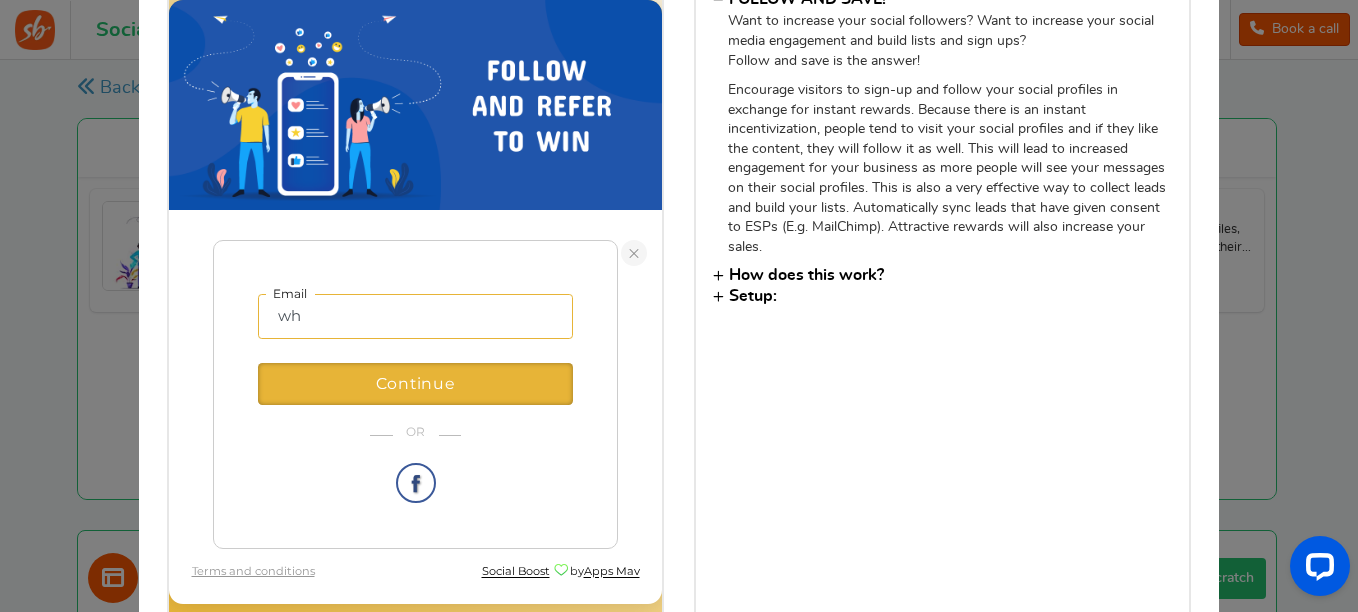 type on "w" 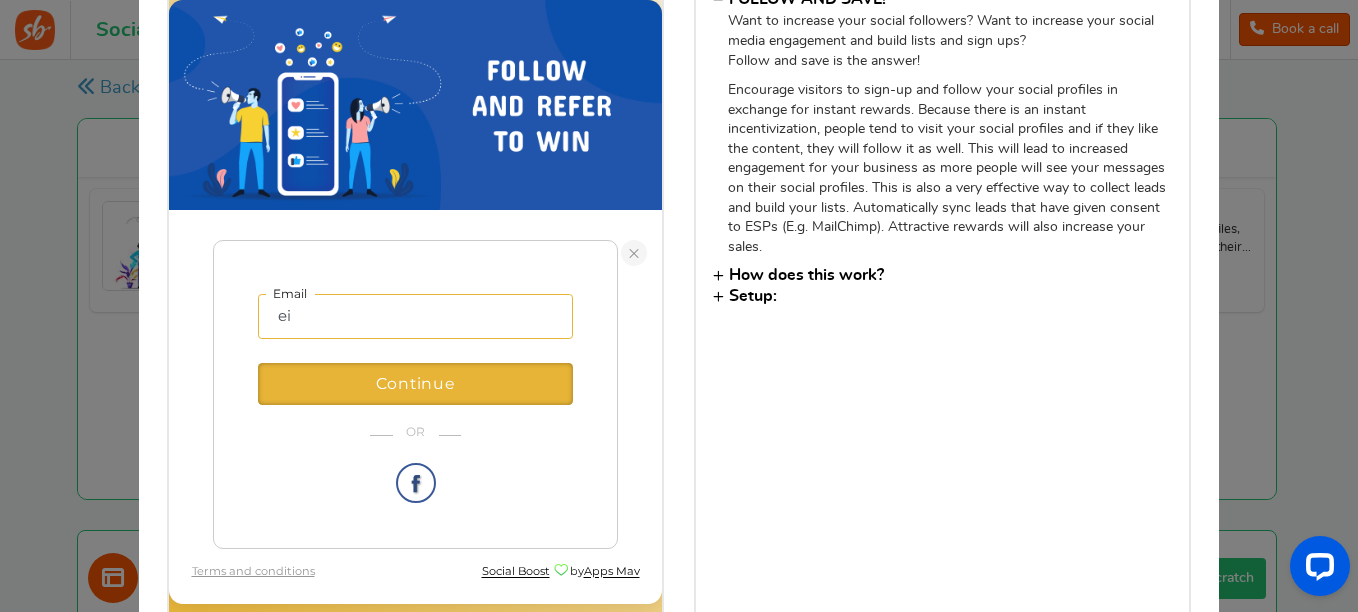 click on "Continue" at bounding box center [415, 384] 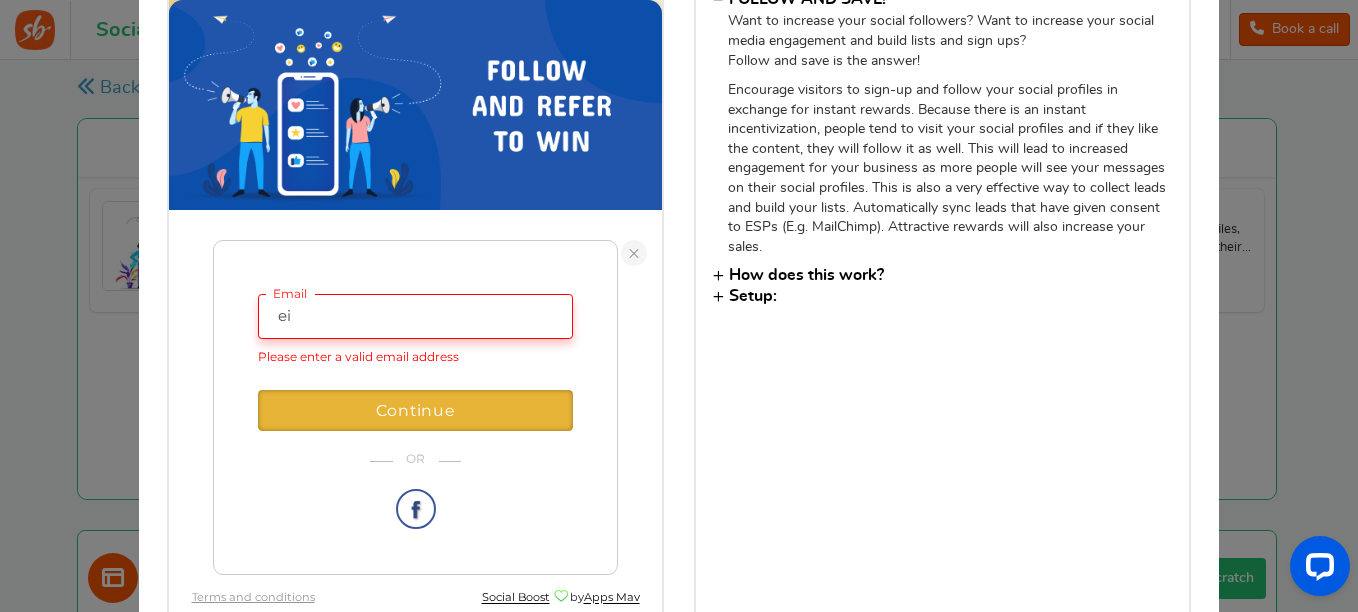 type on "[EMAIL_ADDRESS][DOMAIN_NAME]" 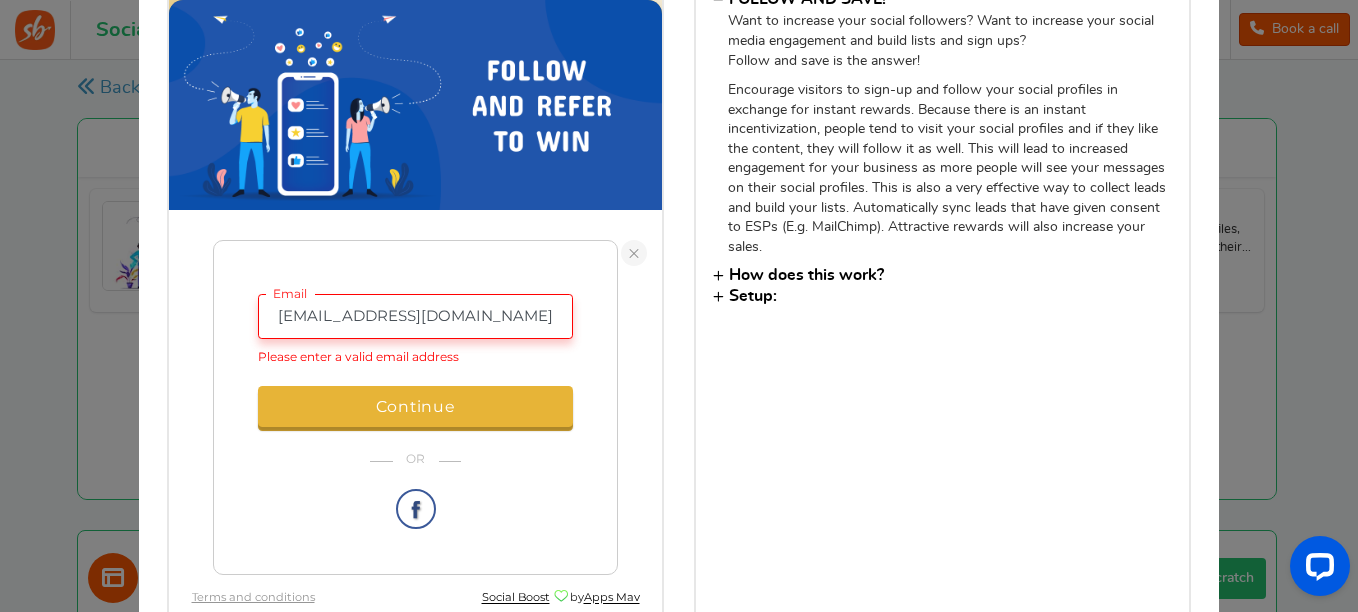 type 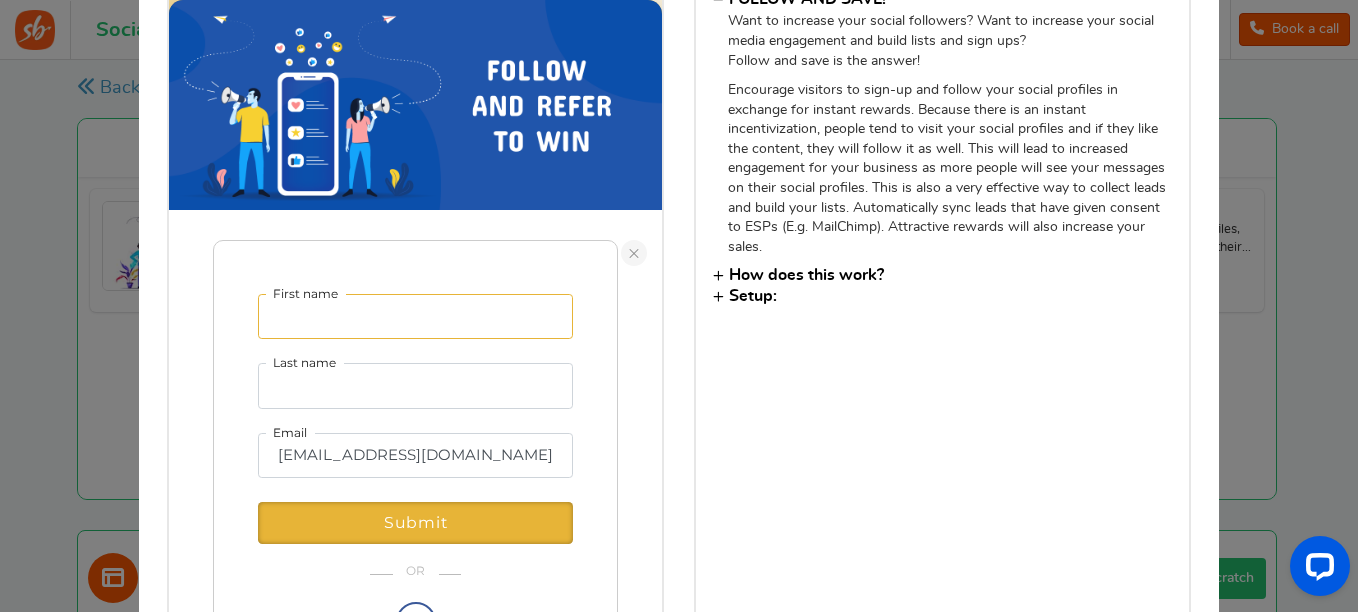 click on "First name" at bounding box center [415, 317] 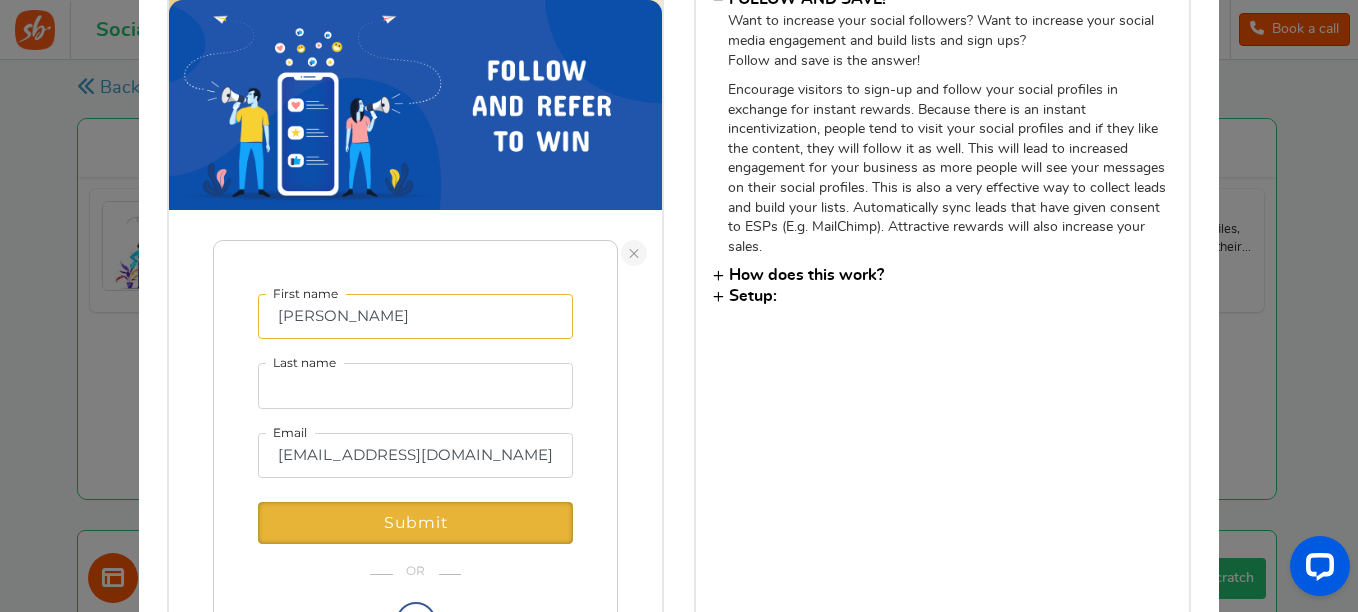 type on "Whitney" 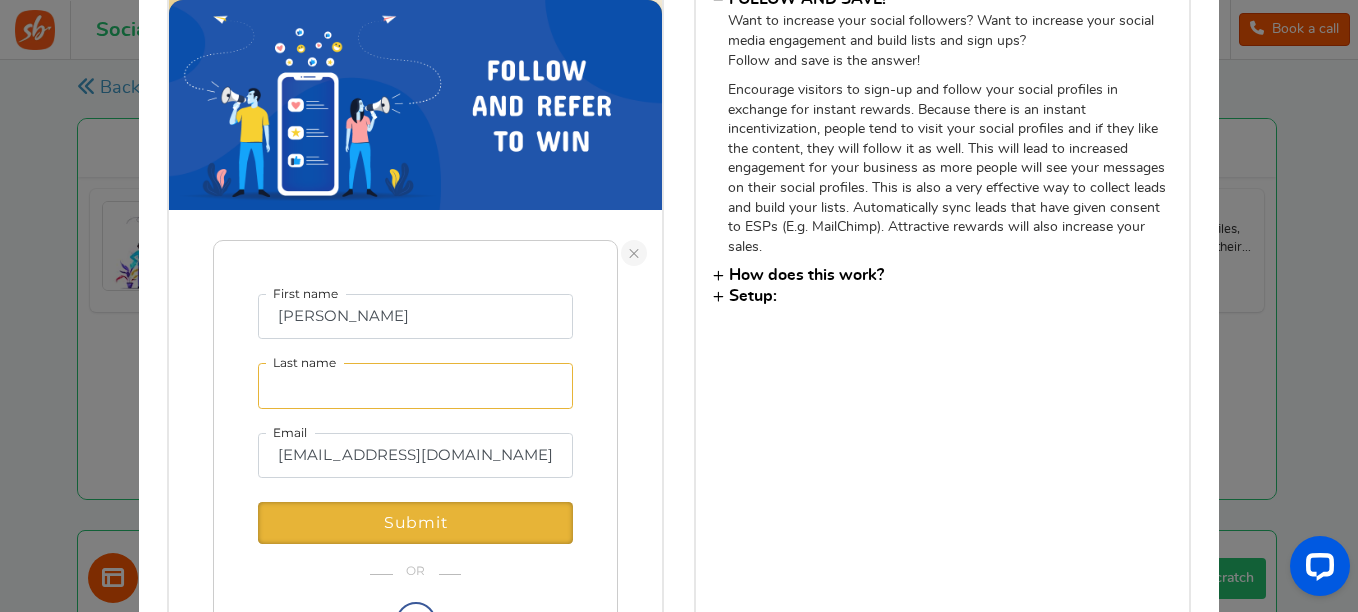 click on "Last name" at bounding box center [415, 386] 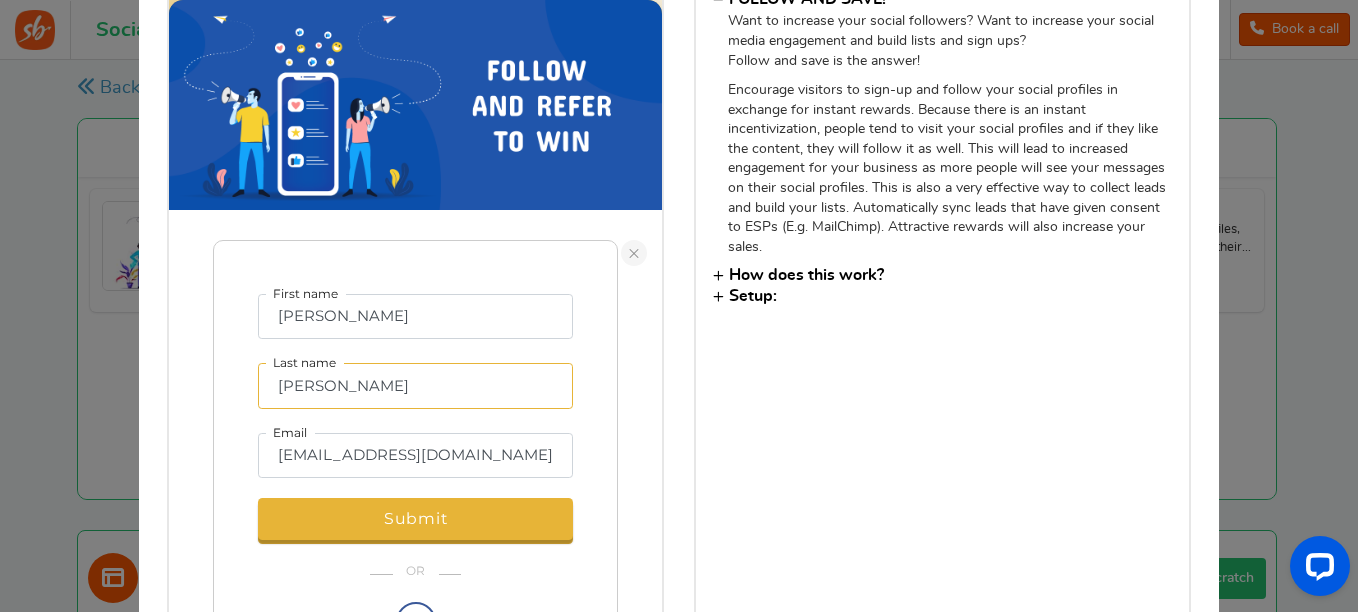 type on "Davis" 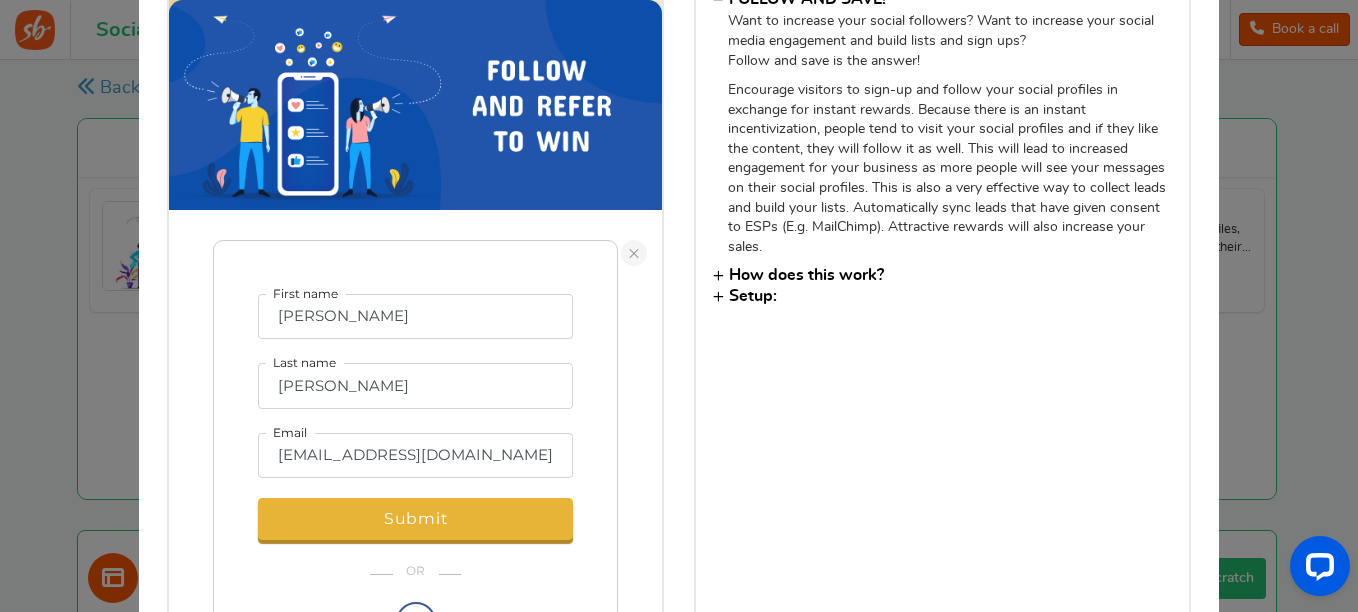 click on "Submit" at bounding box center [416, 518] 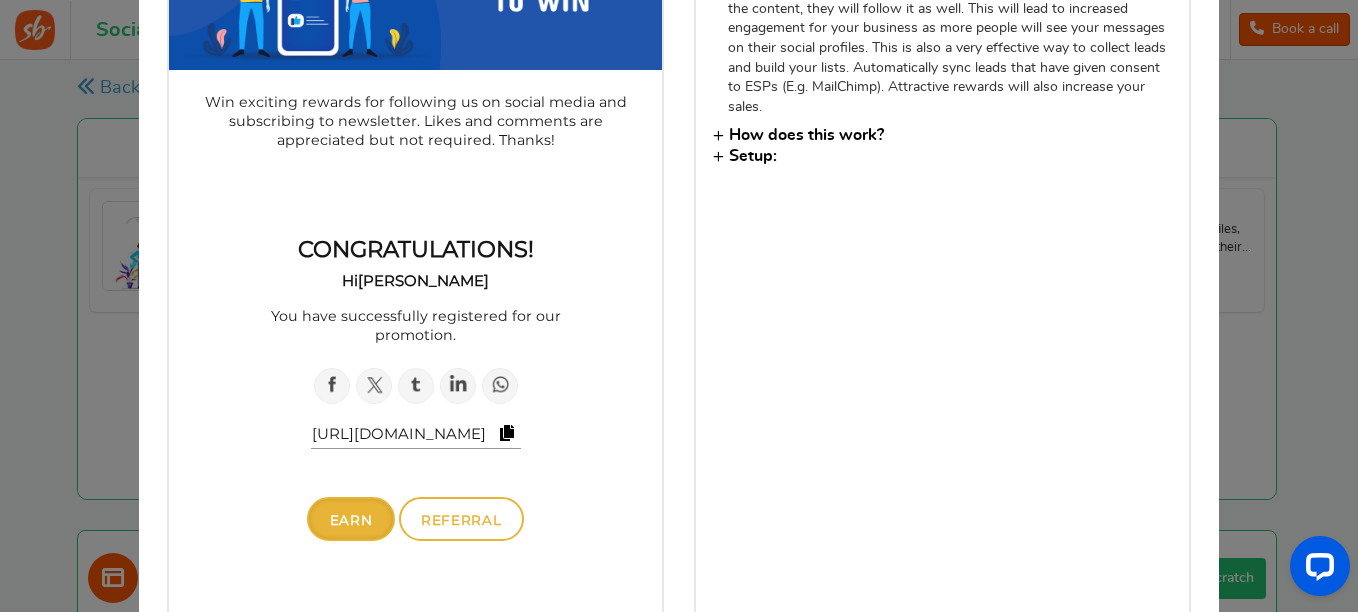 scroll, scrollTop: 0, scrollLeft: 0, axis: both 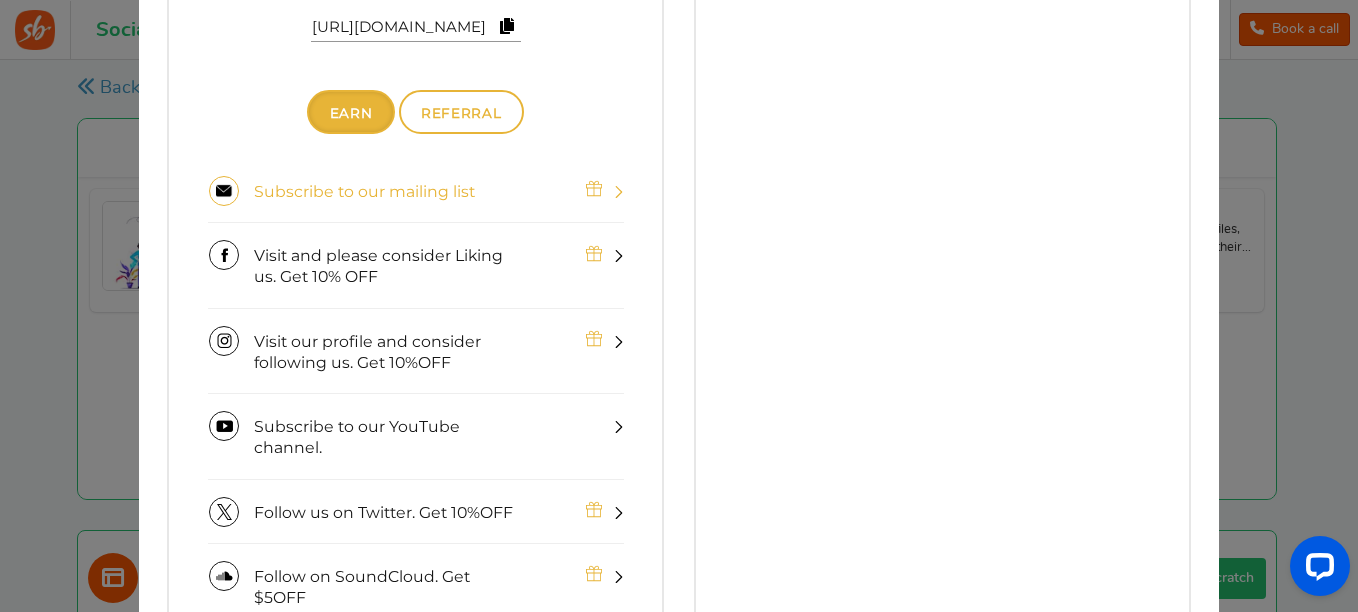 click on "Subscribe to our mailing list" at bounding box center (364, 191) 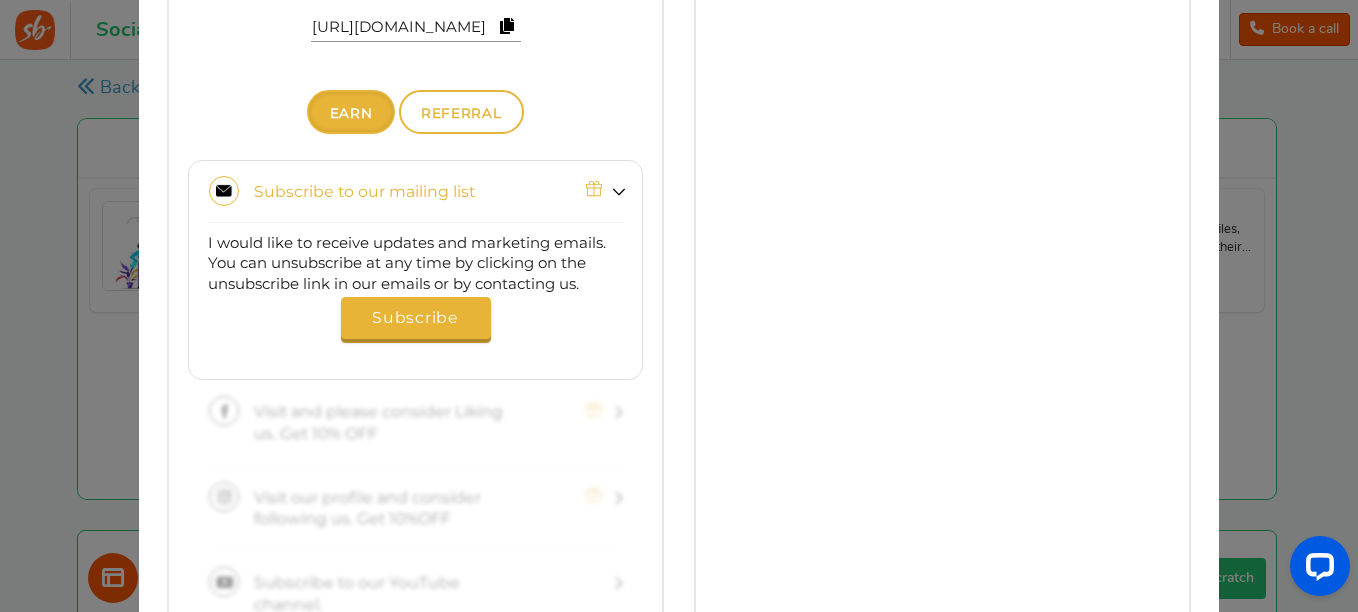 click on "Subscribe" at bounding box center (415, 317) 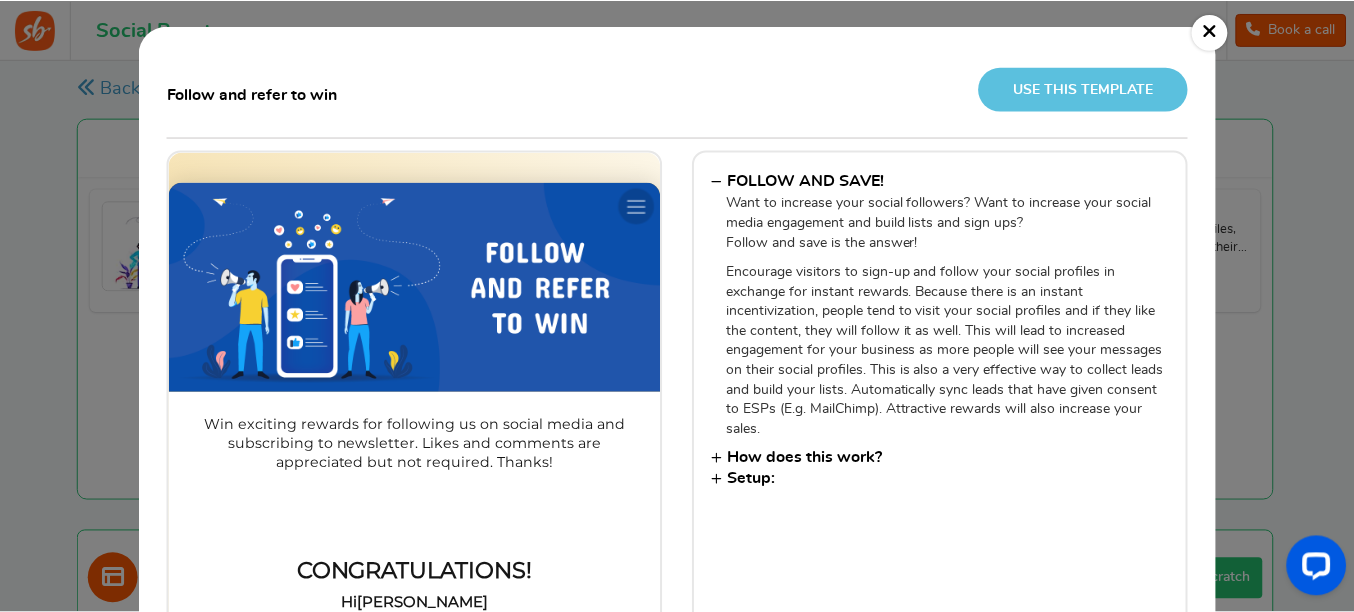 scroll, scrollTop: 0, scrollLeft: 0, axis: both 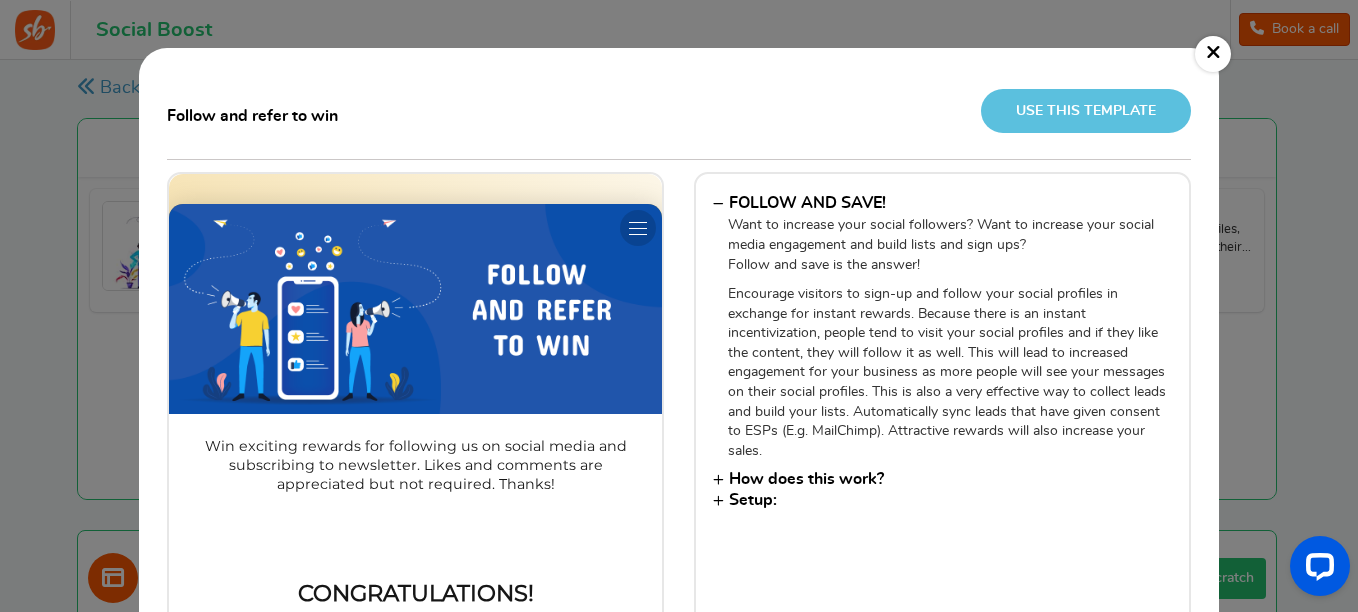click on "Use this template" at bounding box center (1086, 110) 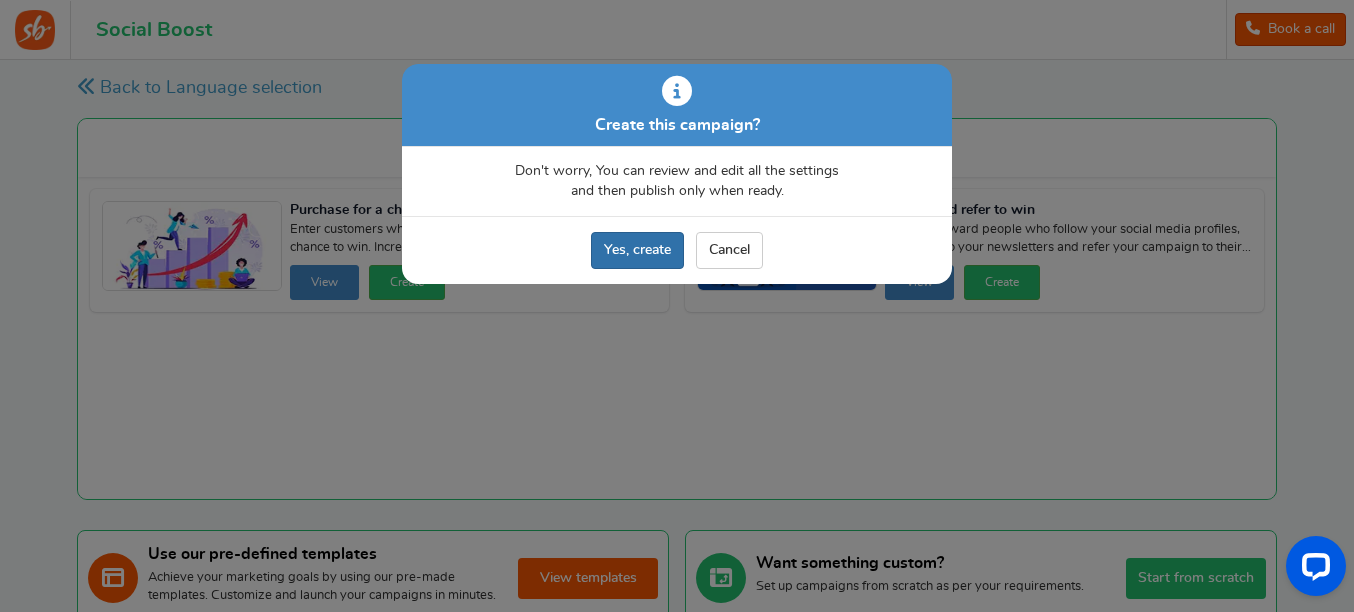 click on "Yes, create" at bounding box center (637, 250) 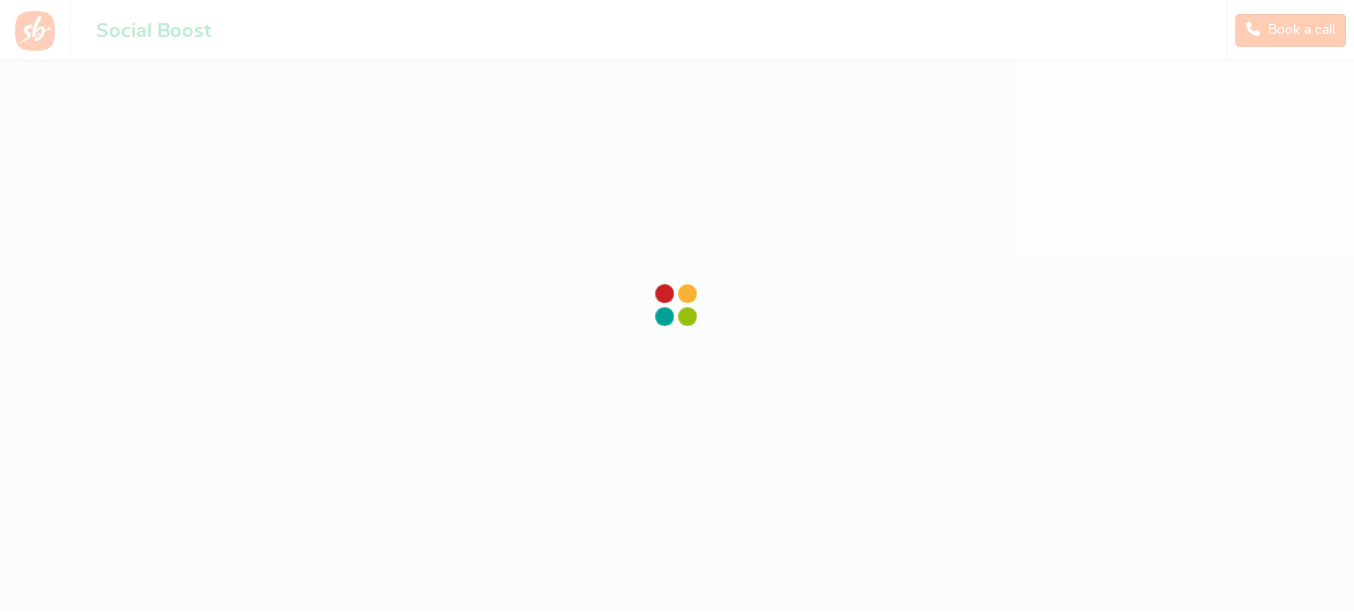 scroll, scrollTop: 0, scrollLeft: 0, axis: both 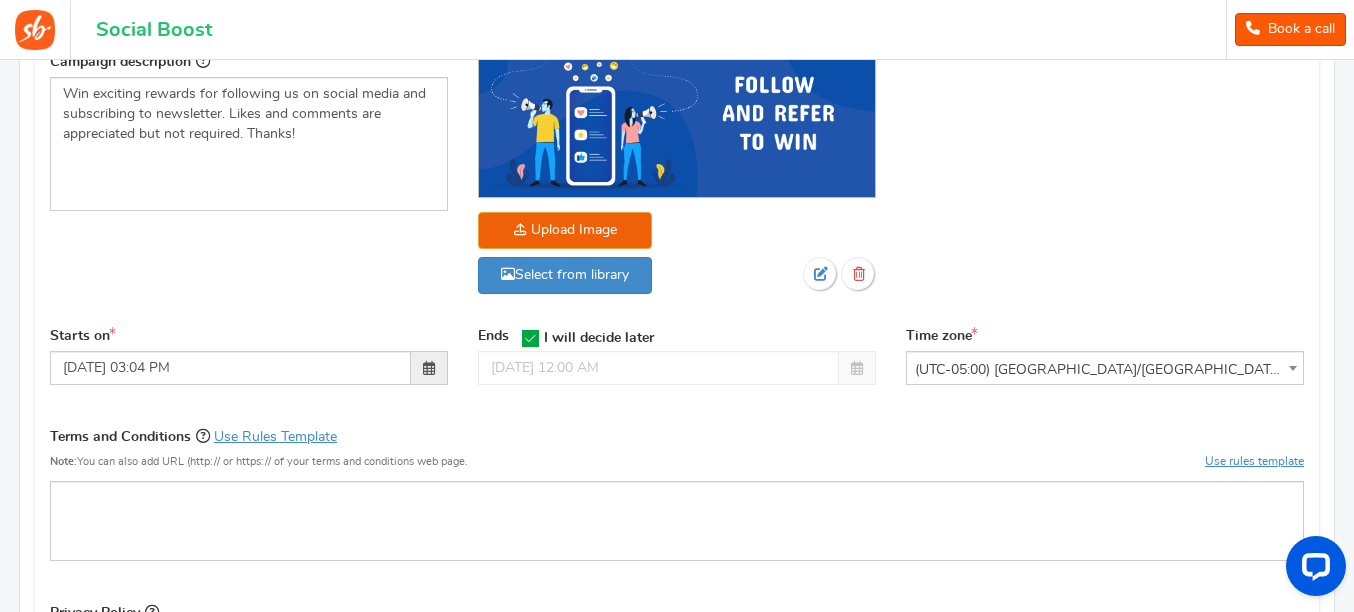 click on "(UTC-05:00) [GEOGRAPHIC_DATA]/[GEOGRAPHIC_DATA]" at bounding box center (1105, 370) 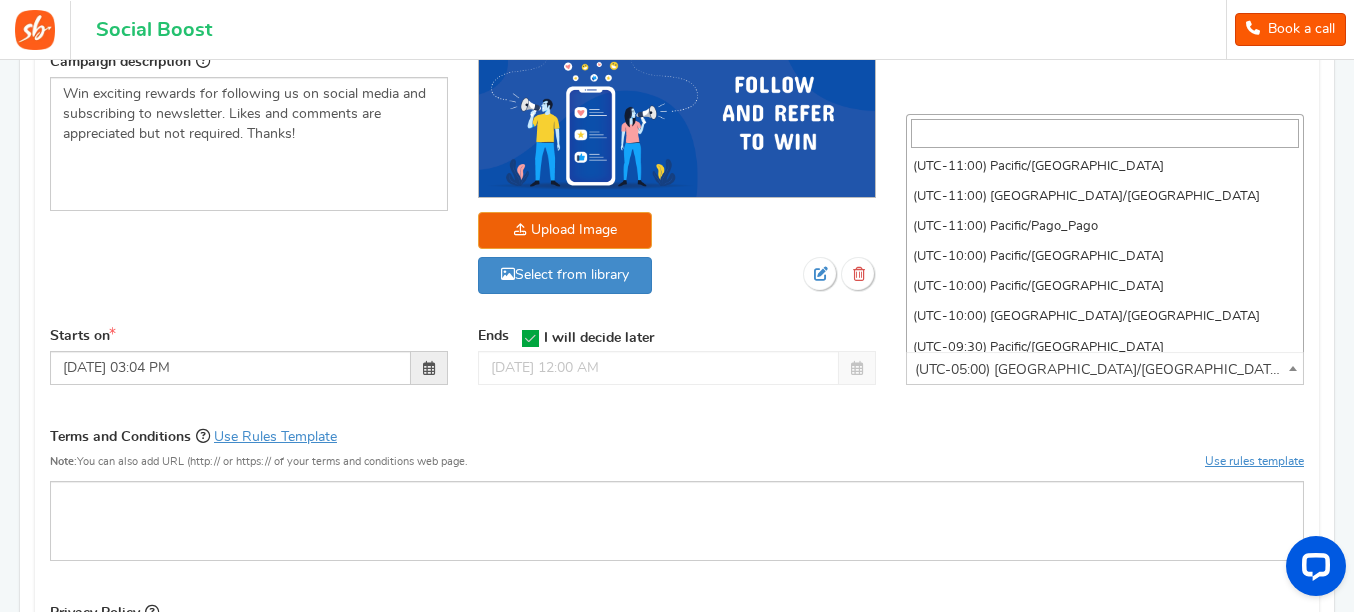 scroll, scrollTop: 1359, scrollLeft: 0, axis: vertical 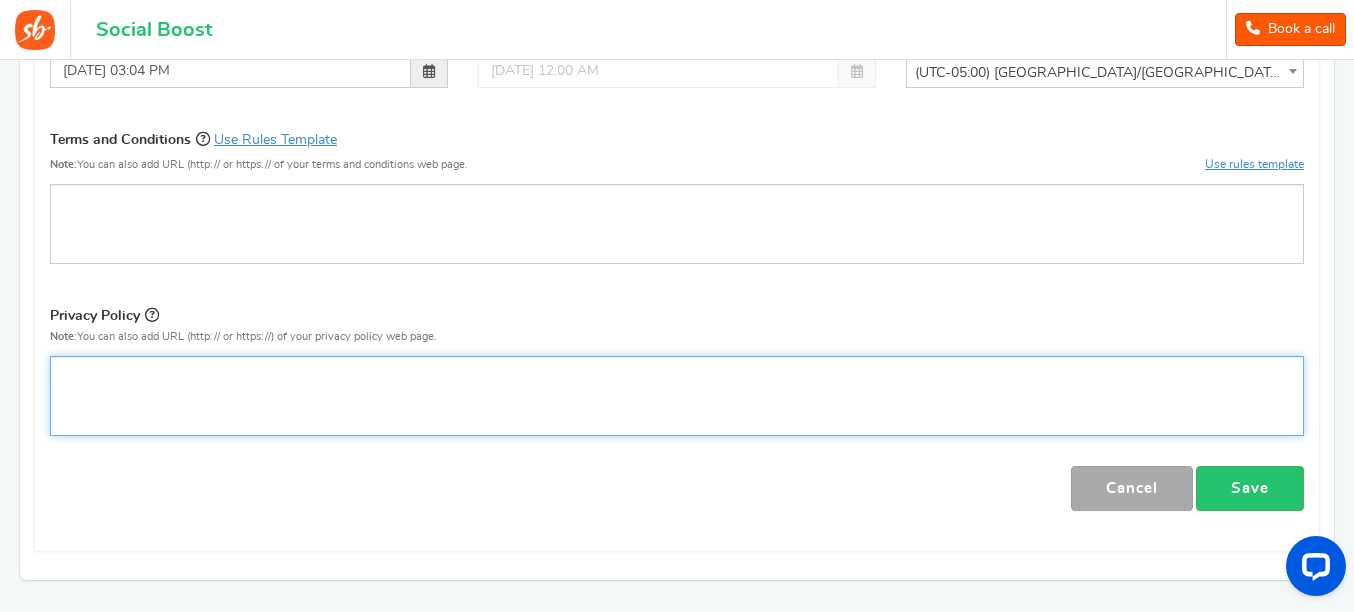 click on "For the best experience, view this on a desktop!
Social Boost
Book a call
1
WARNING
0
Recommendation
Book a call
Help
Logged in as" at bounding box center [677, 68] 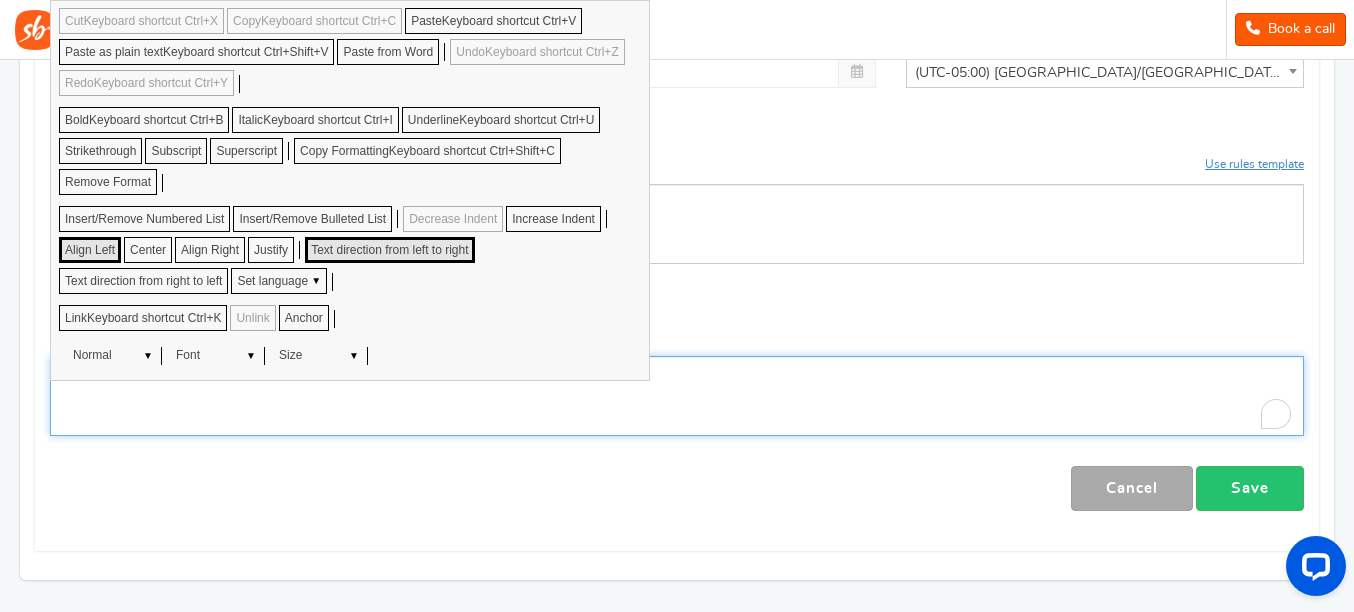 click at bounding box center [677, 396] 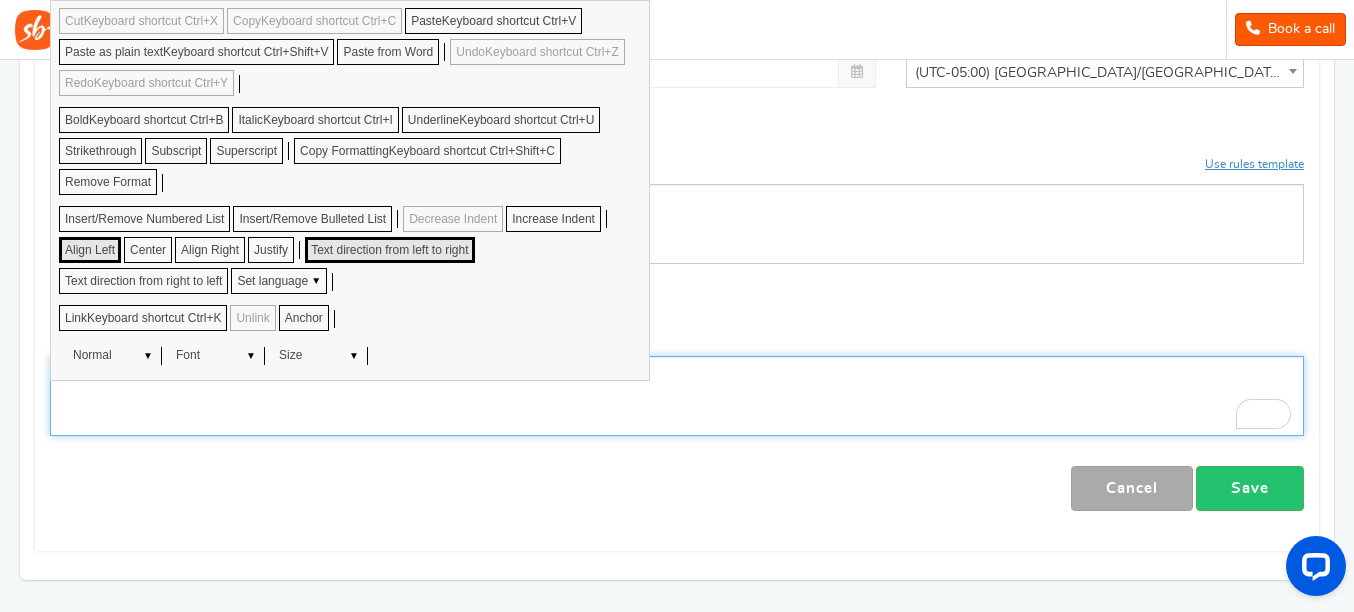 drag, startPoint x: 64, startPoint y: 378, endPoint x: 583, endPoint y: 416, distance: 520.3893 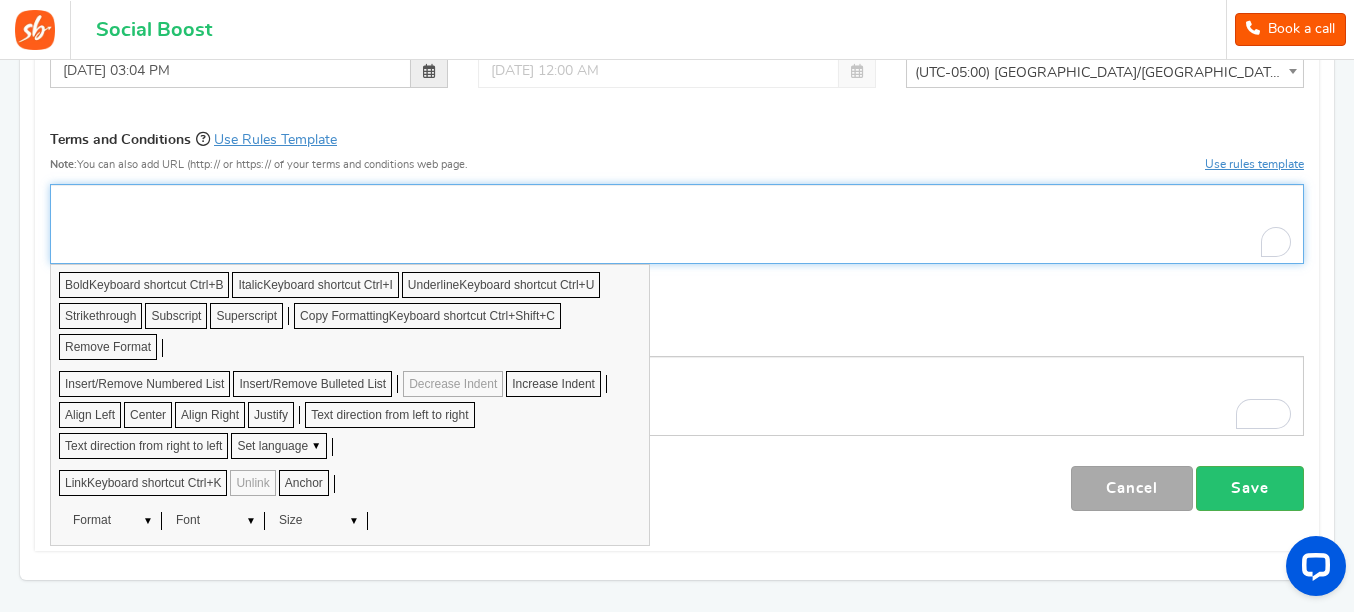click at bounding box center [677, 201] 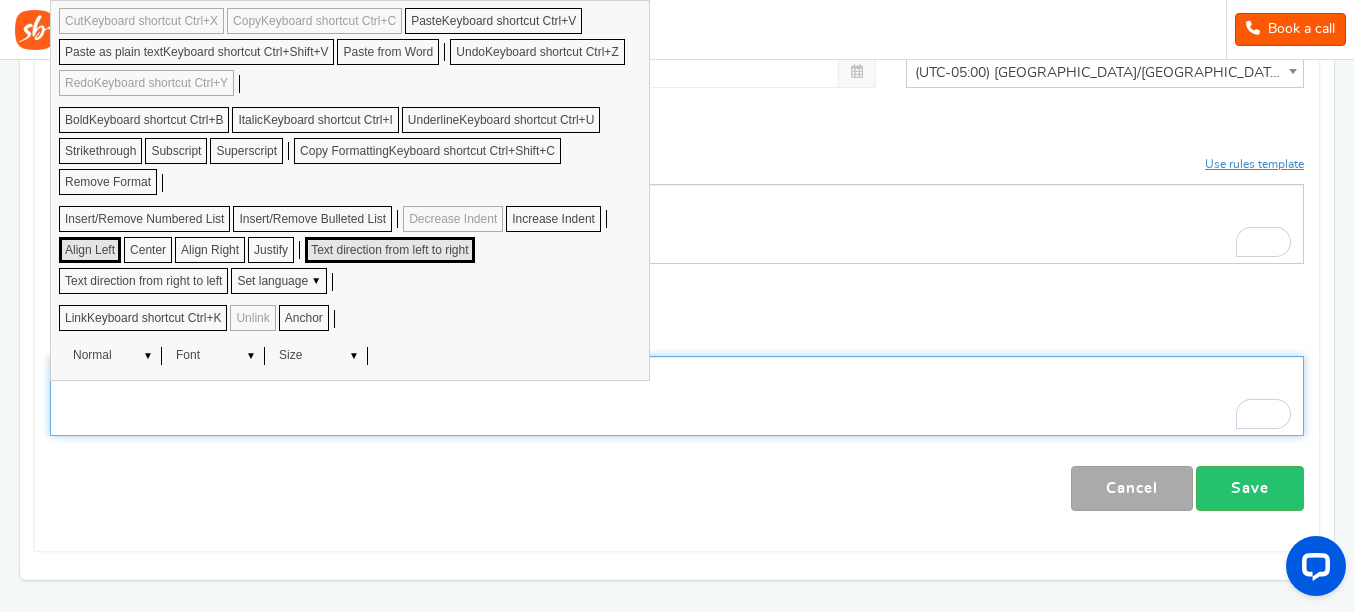 click at bounding box center [677, 396] 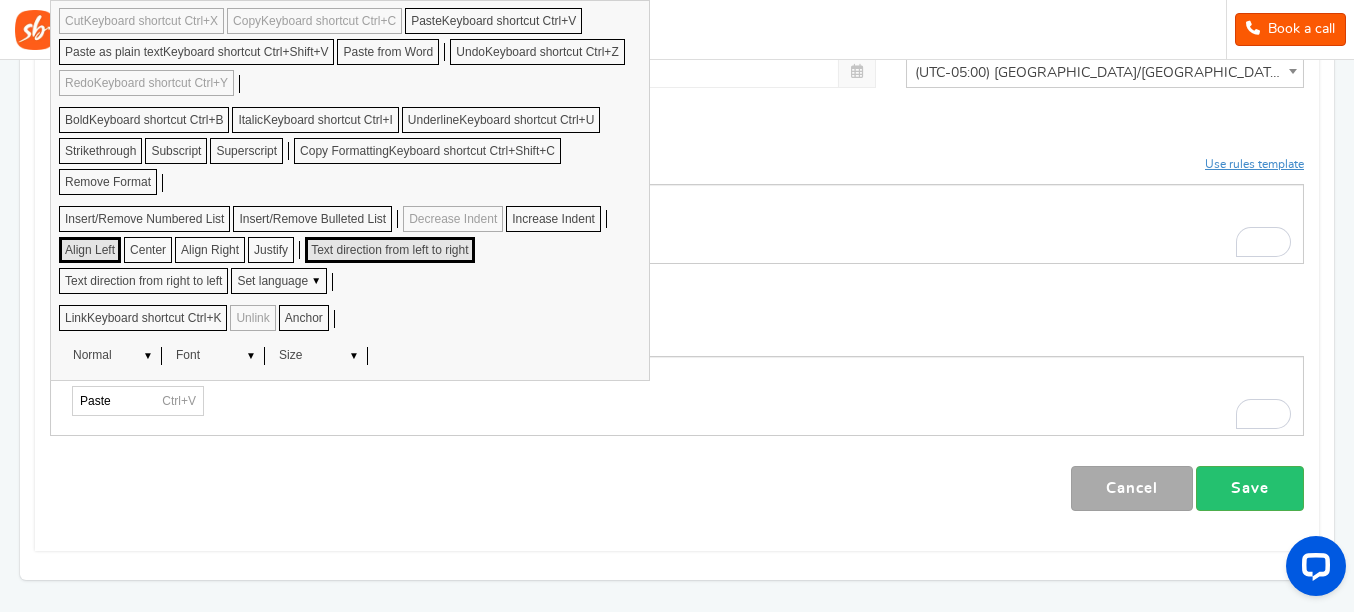 scroll, scrollTop: 0, scrollLeft: 0, axis: both 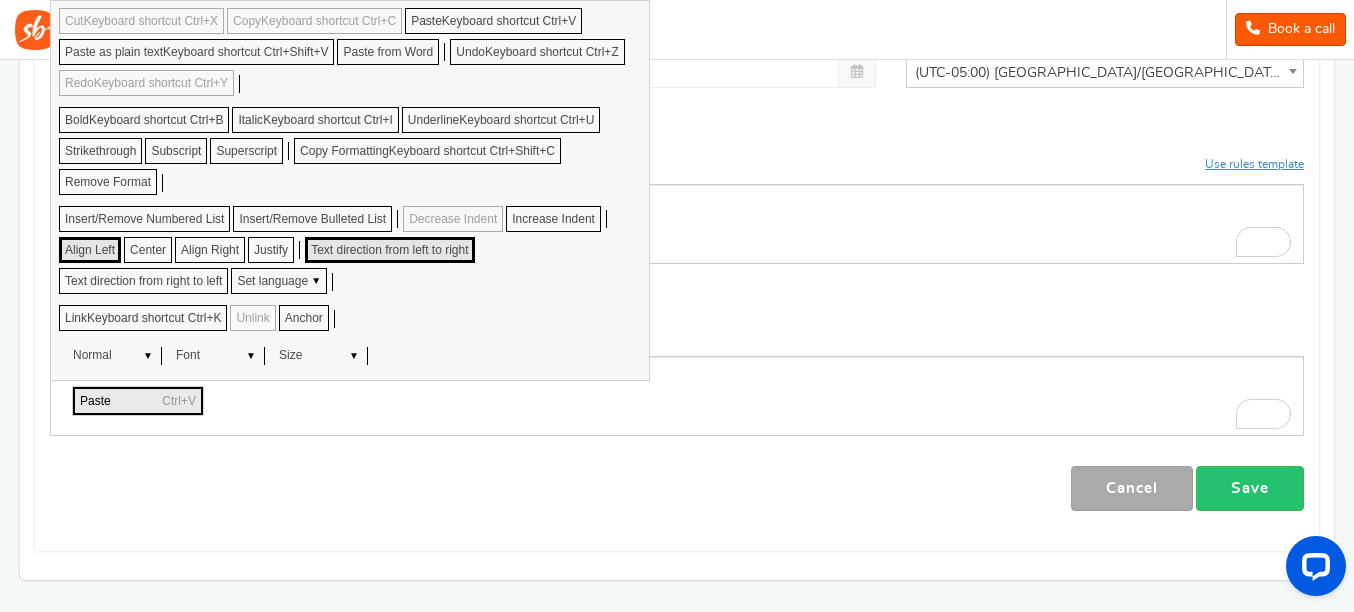 click on "Paste" at bounding box center [116, 401] 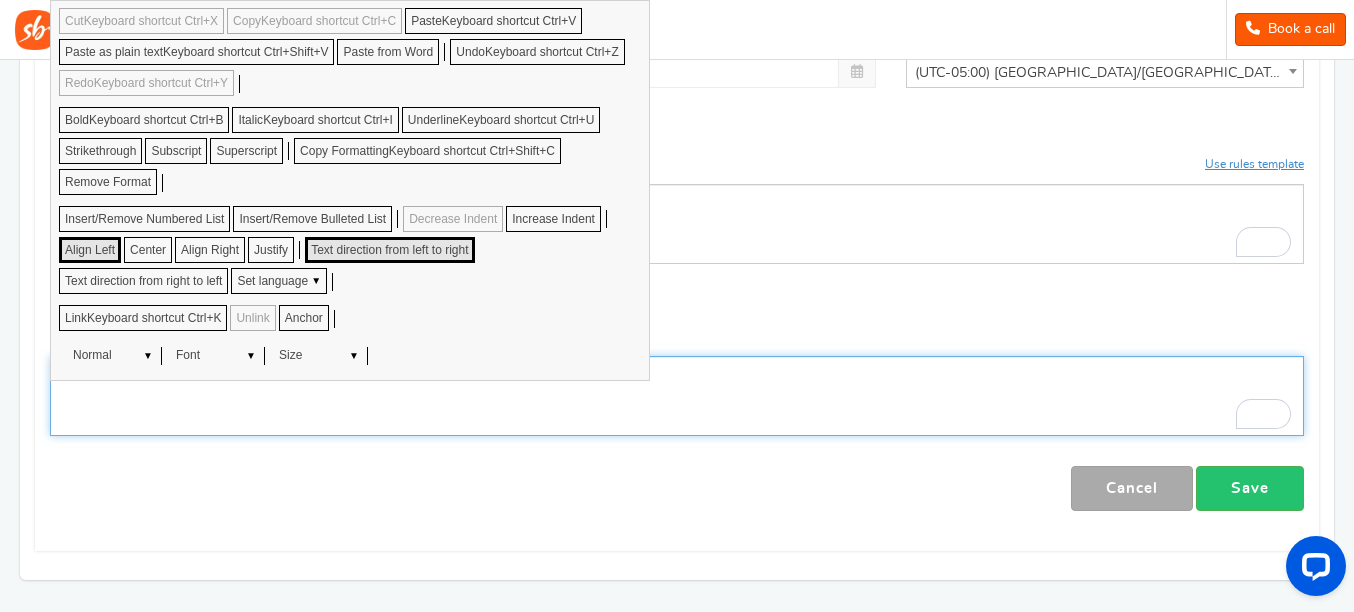 click at bounding box center (677, 396) 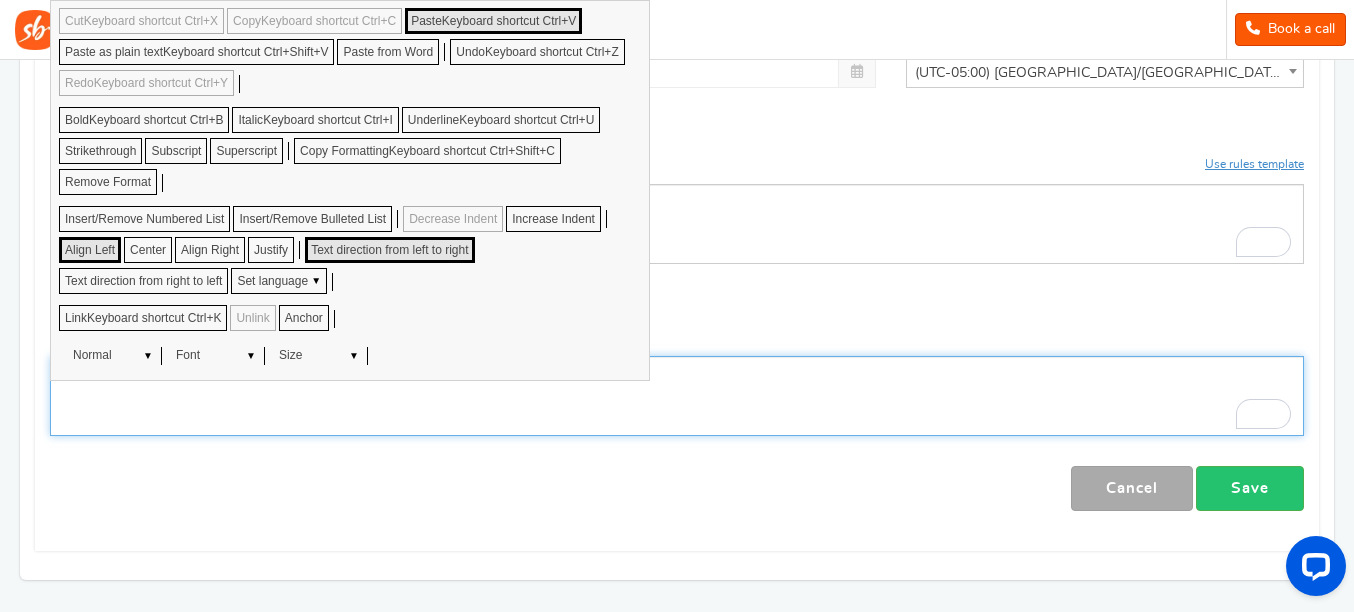 click on "Keyboard shortcut Ctrl+V" at bounding box center [509, 21] 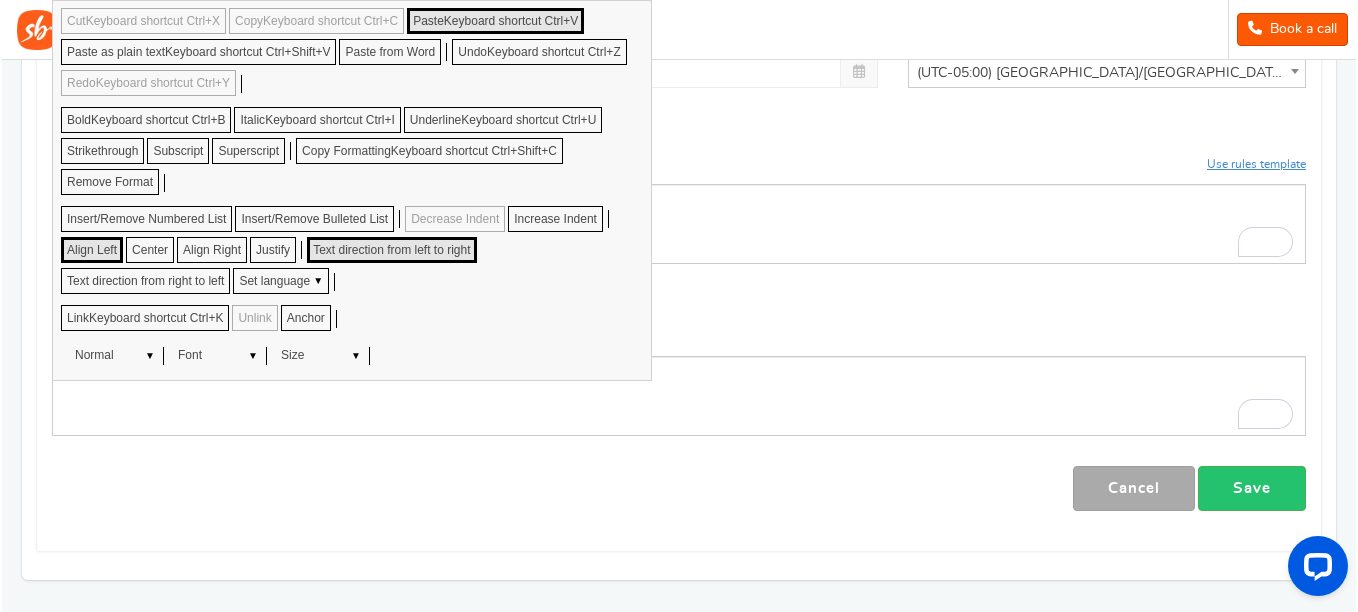scroll, scrollTop: 697, scrollLeft: 0, axis: vertical 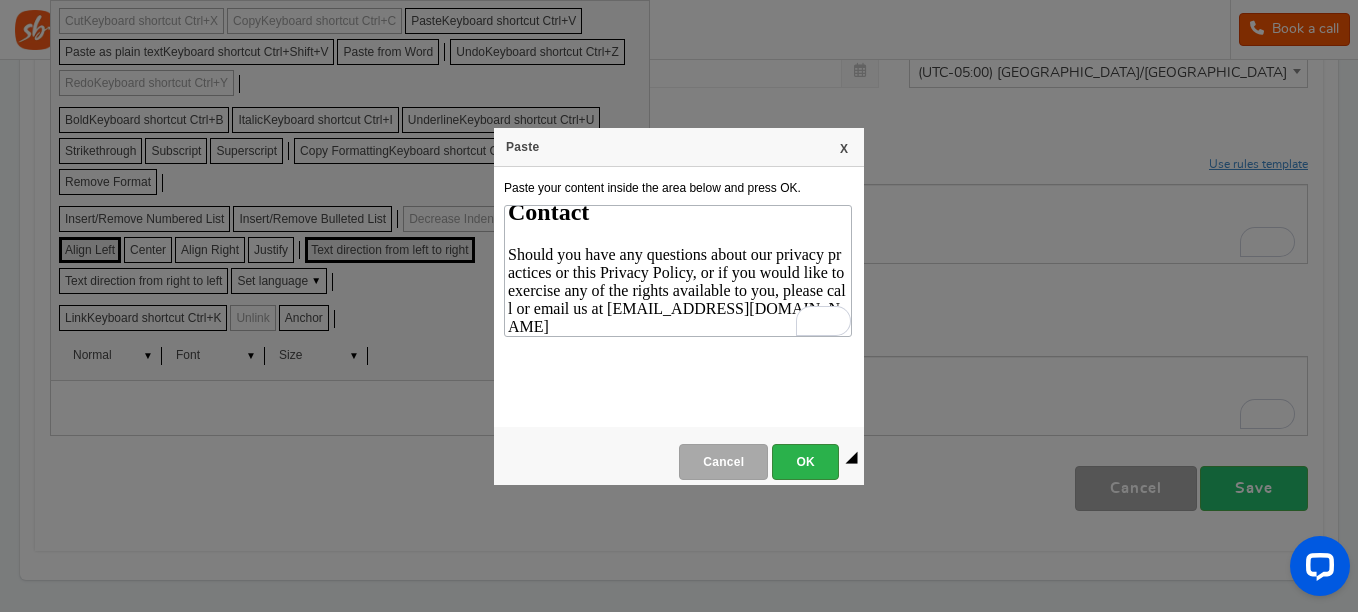 click on "OK" at bounding box center (805, 462) 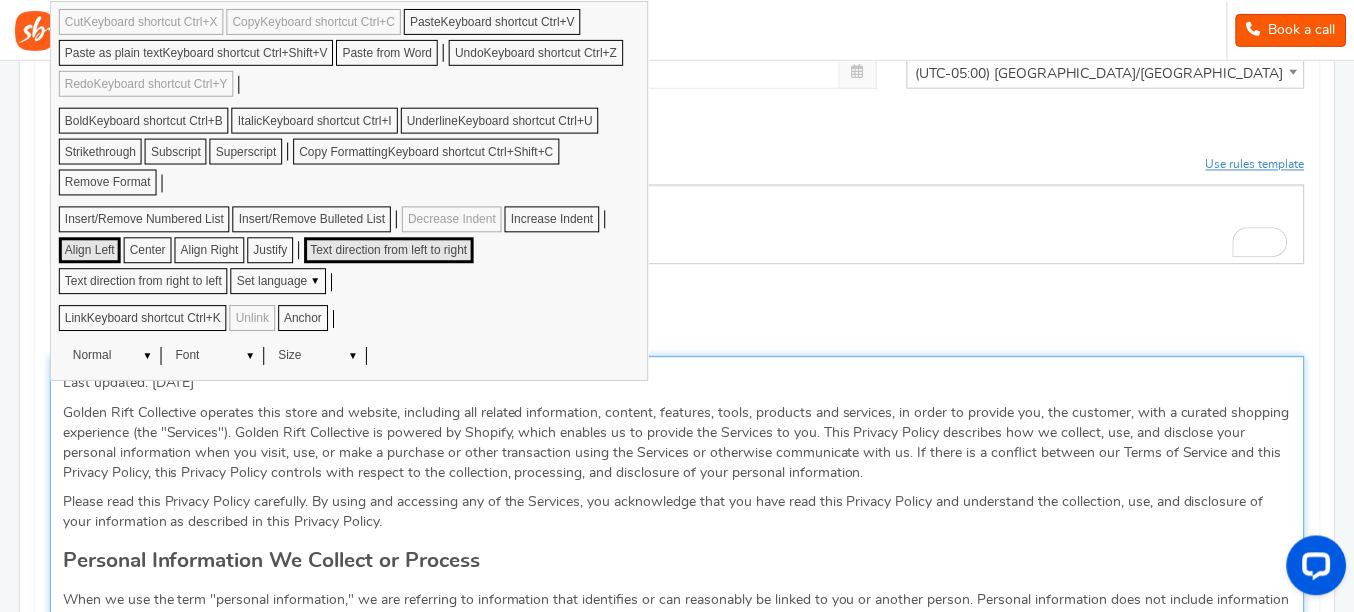 scroll, scrollTop: 3327, scrollLeft: 0, axis: vertical 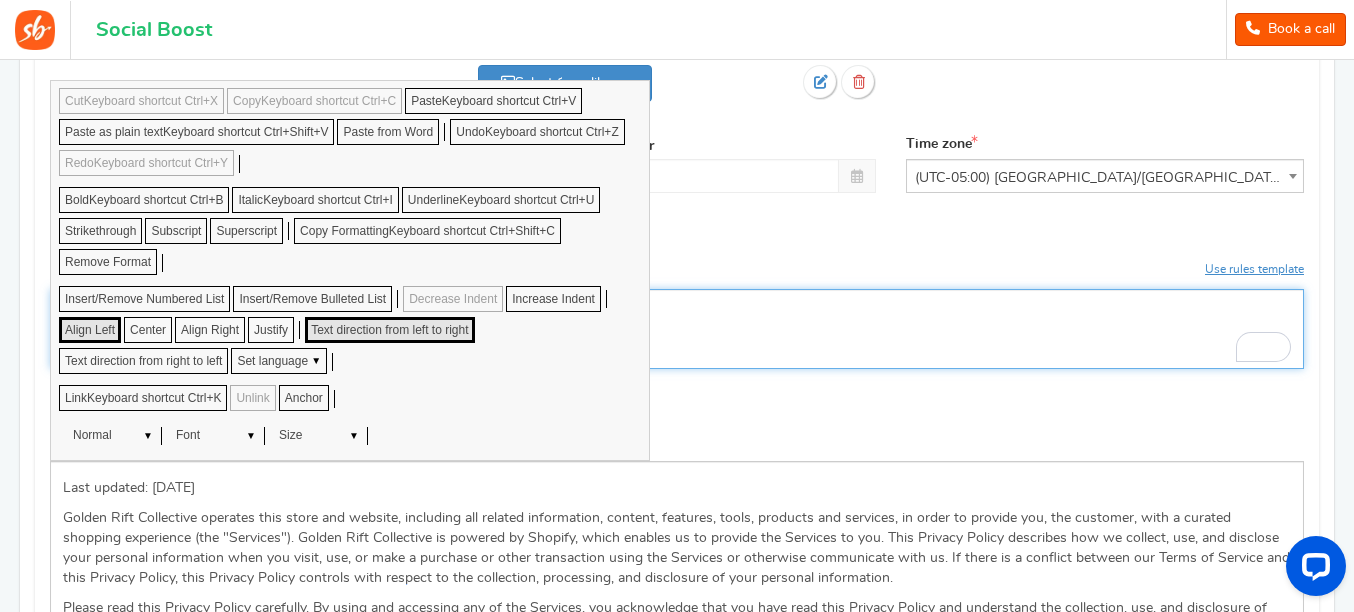 click at bounding box center [677, 329] 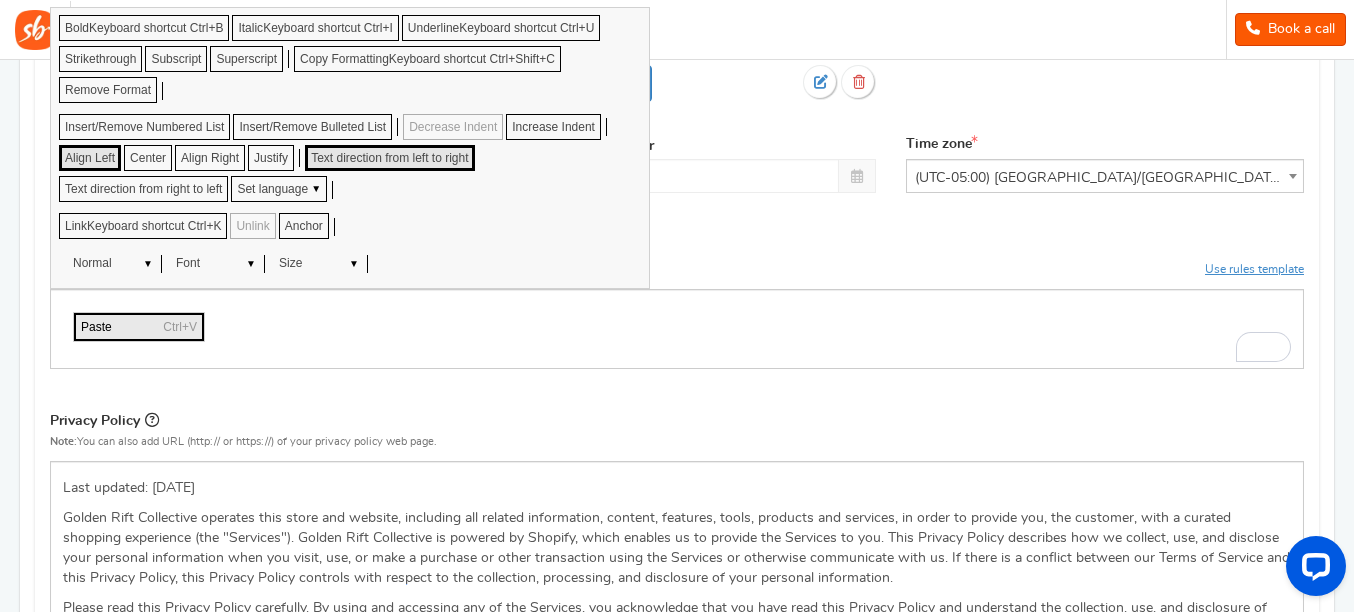 click on "Paste" at bounding box center [117, 327] 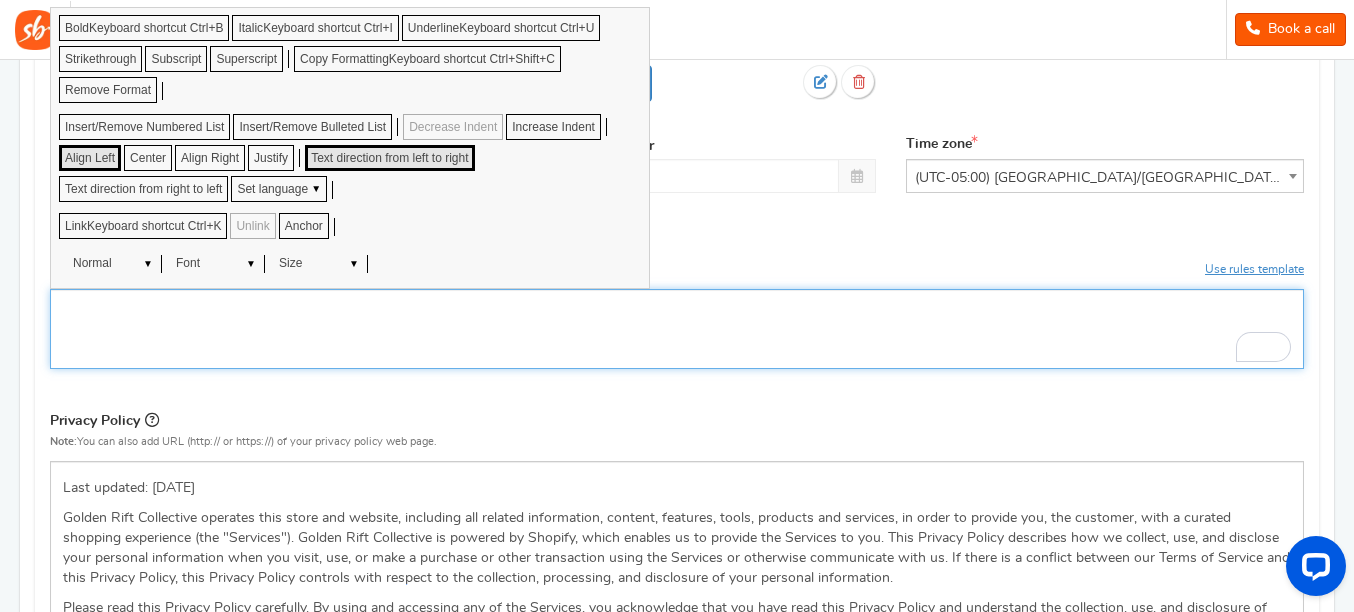 drag, startPoint x: 26, startPoint y: 8, endPoint x: 100, endPoint y: 321, distance: 321.62866 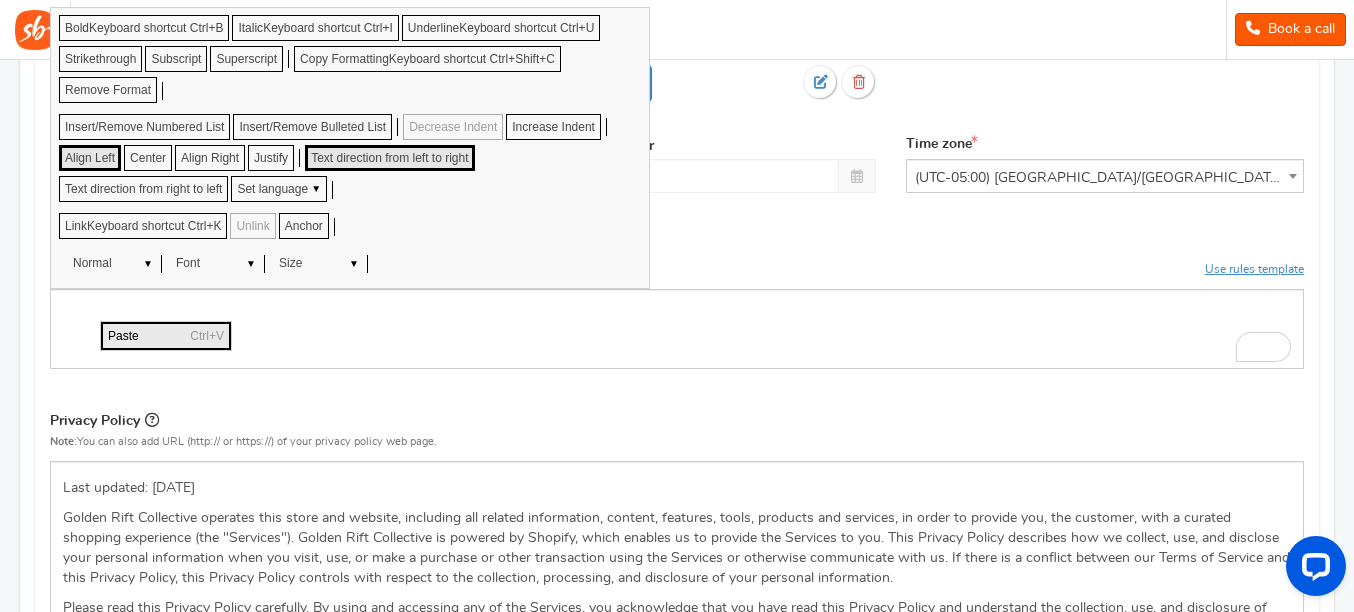 click on "Paste" at bounding box center [144, 336] 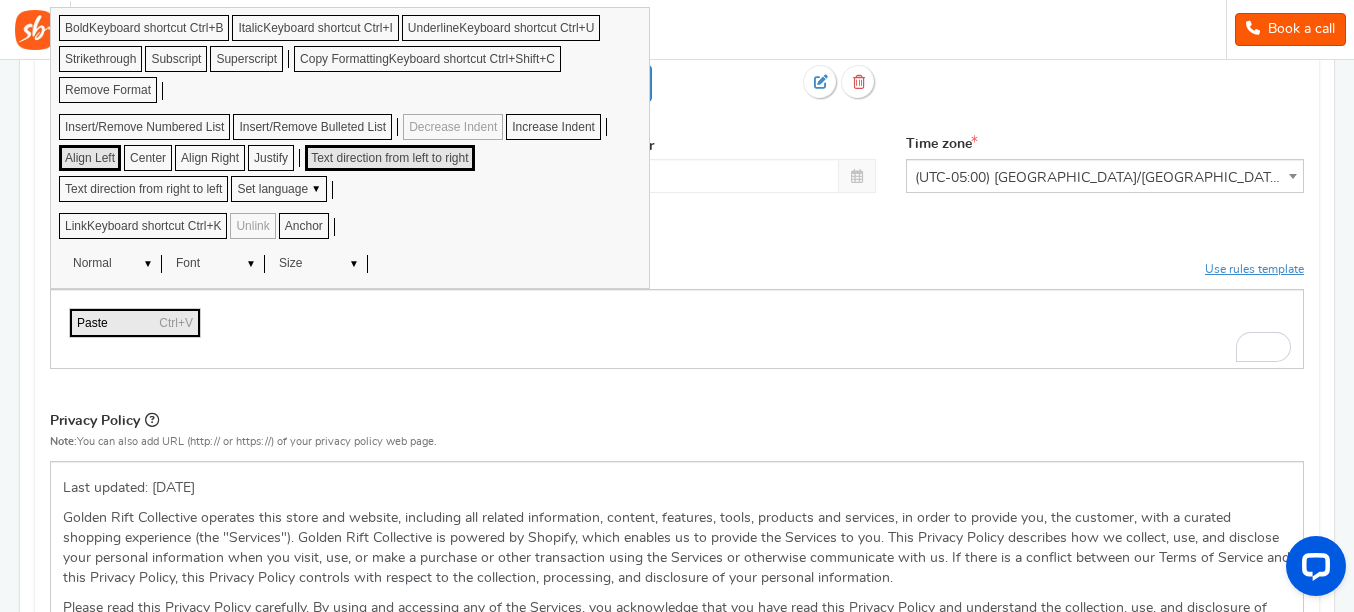 click on "Paste" at bounding box center [113, 323] 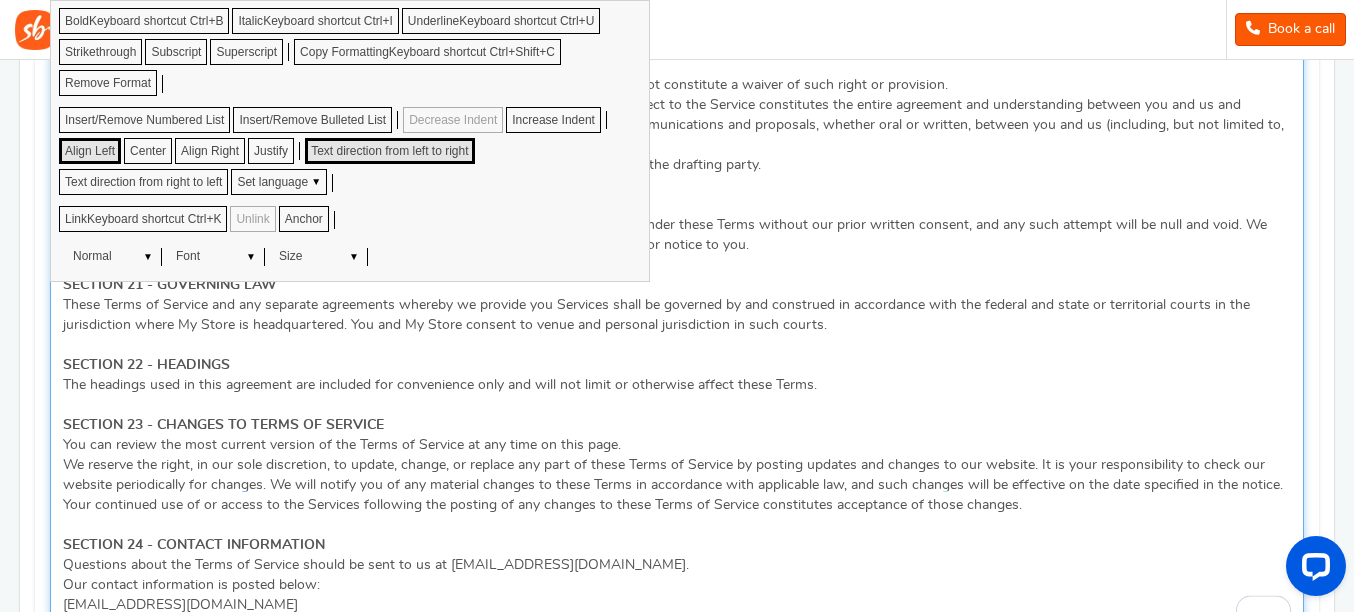 scroll, scrollTop: 3965, scrollLeft: 0, axis: vertical 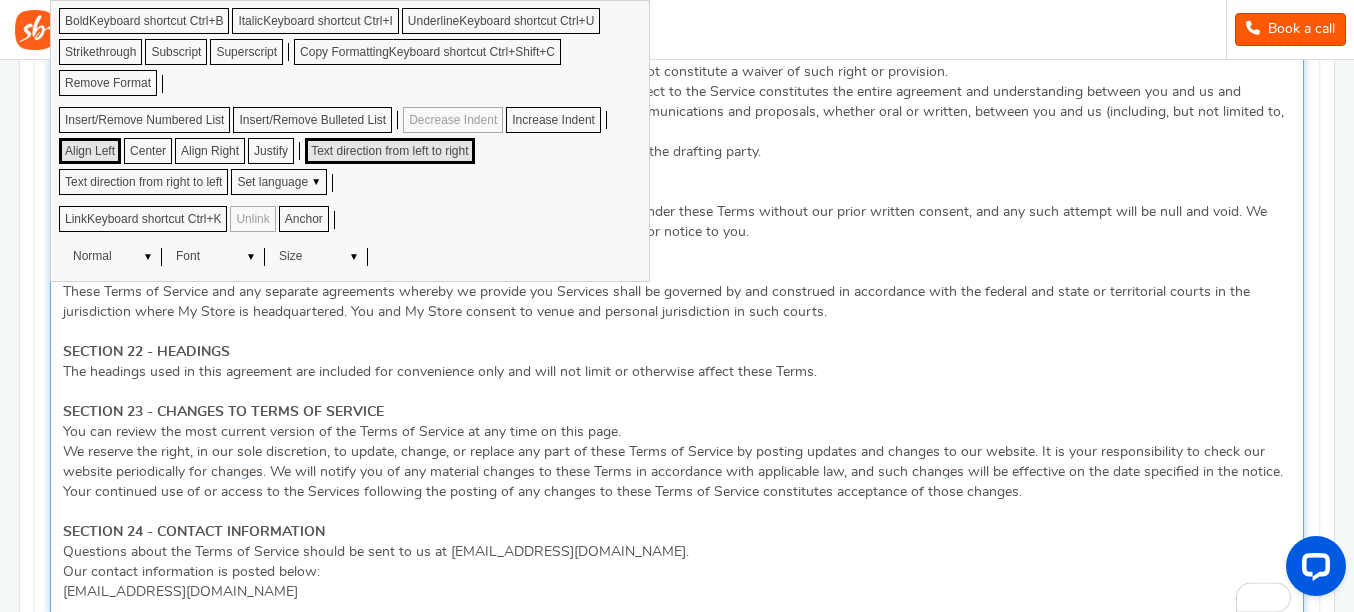 click on "OVERVIEW Welcome to My Store! The terms “we”, “us” and “our” refer to My Store. My Store operates this store and website, including all related information, content, features, tools, products and services in order to provide you, the customer, with a curated shopping experience (the “Services”). My Store is powered by Shopify, which enables us to provide the Services to you. The below terms and conditions, together with any policies referenced herein (these “Terms of Service” or “Terms”) describe your rights and responsibilities when you use the Services. Please read these Terms of Service carefully, as they include important information about your legal rights and cover areas such as warranty disclaimers and limitations of liability. By visiting, interacting with or using our Services, you agree to be bound by these Terms of Service and our Privacy Policy [LINK]. If you do not agree to these Terms of Service or Privacy Policy, you should not use or access our Services. here" at bounding box center (677, -1233) 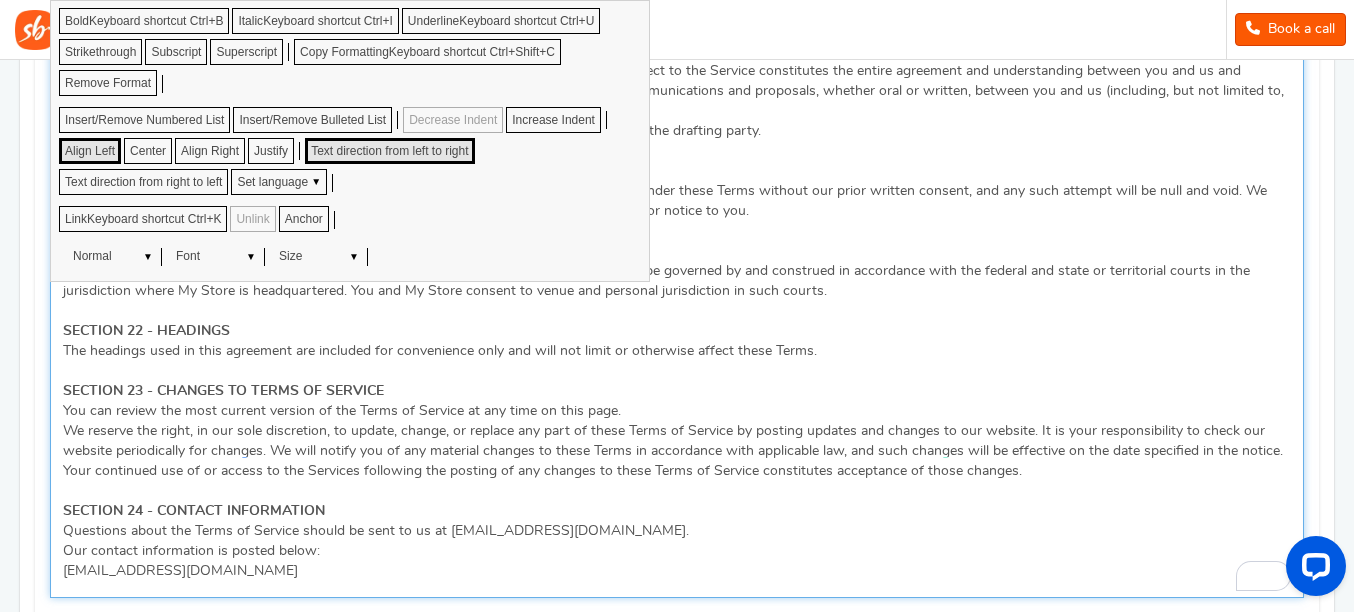 scroll, scrollTop: 3978, scrollLeft: 0, axis: vertical 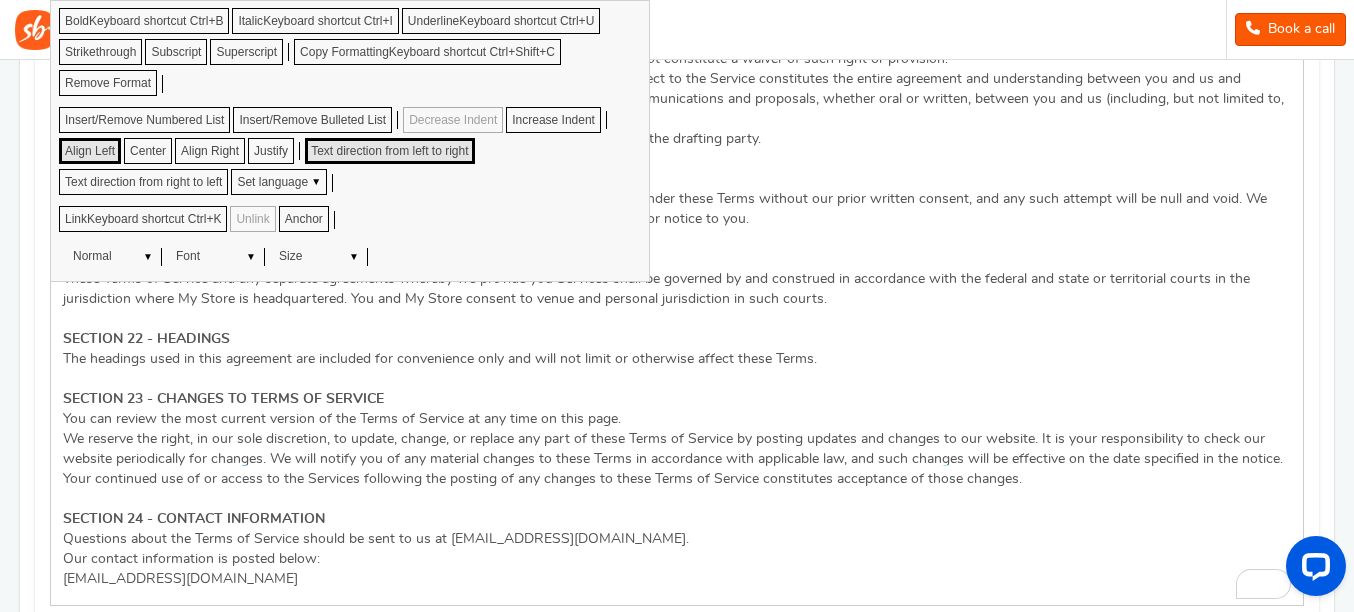 click on "Setup
Prizes
Setup Entry Methods
Reward Setup
Refer a Friend
Layout & Preview
Layout & Preview
Install
Reports
Analytics
Users
Entries
Referral Stats" at bounding box center (677, -3) 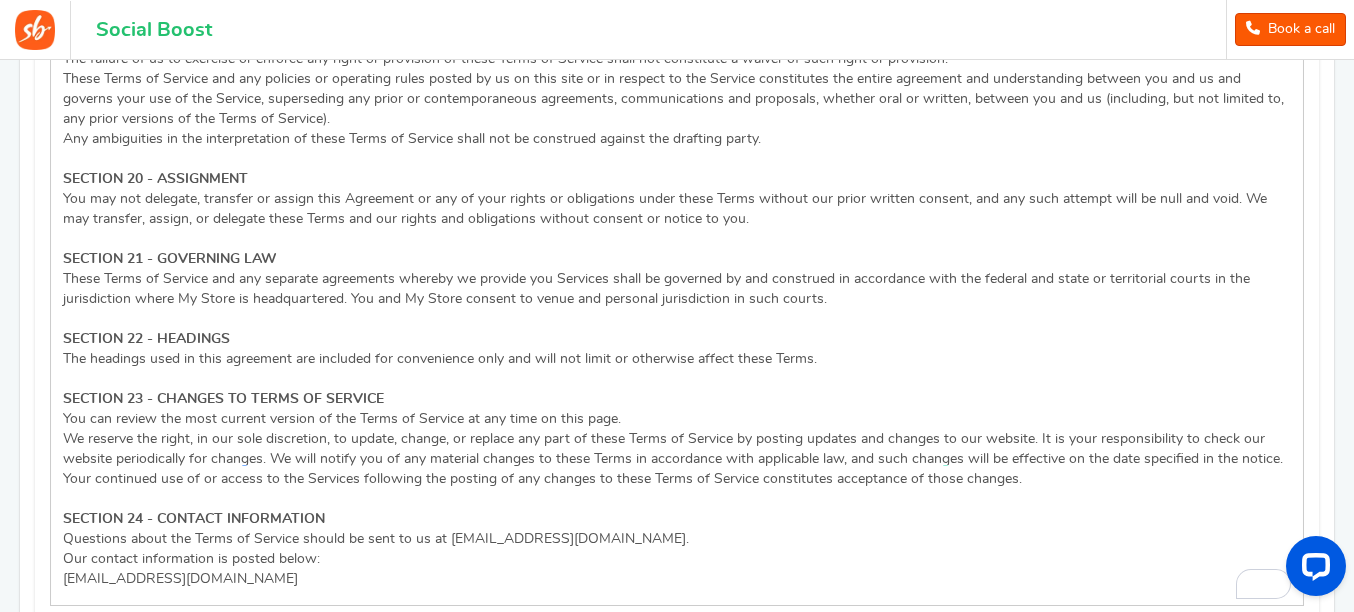 drag, startPoint x: 1347, startPoint y: 215, endPoint x: 1348, endPoint y: 300, distance: 85.00588 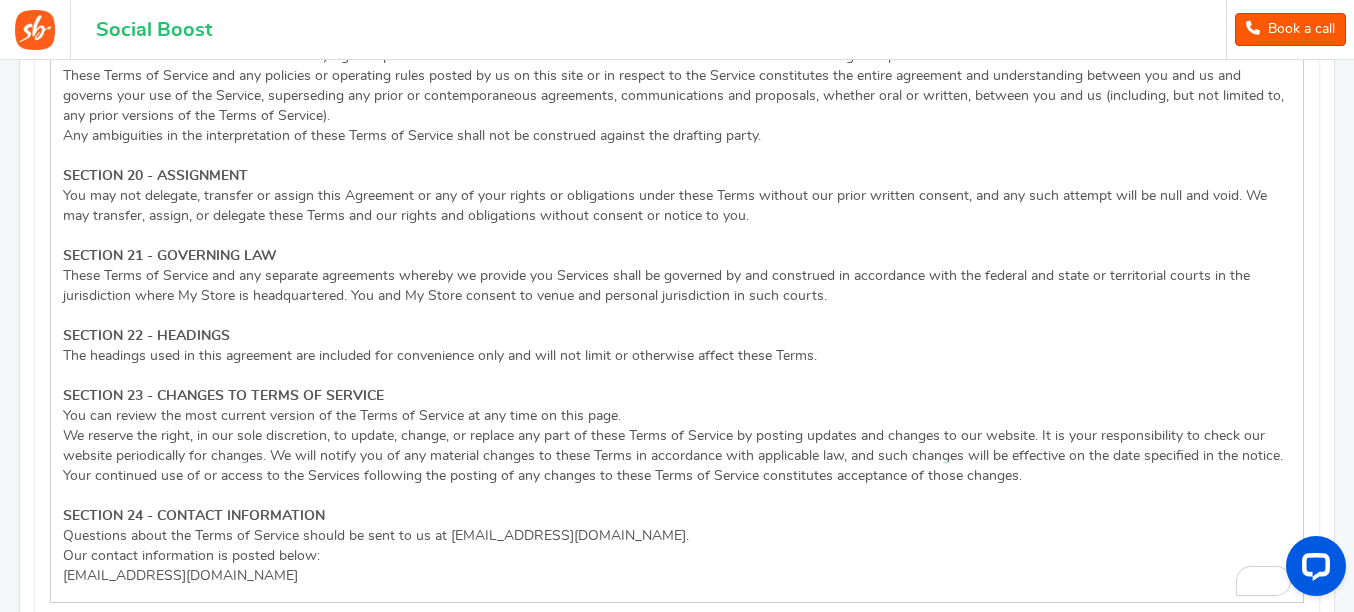 scroll, scrollTop: 3978, scrollLeft: 0, axis: vertical 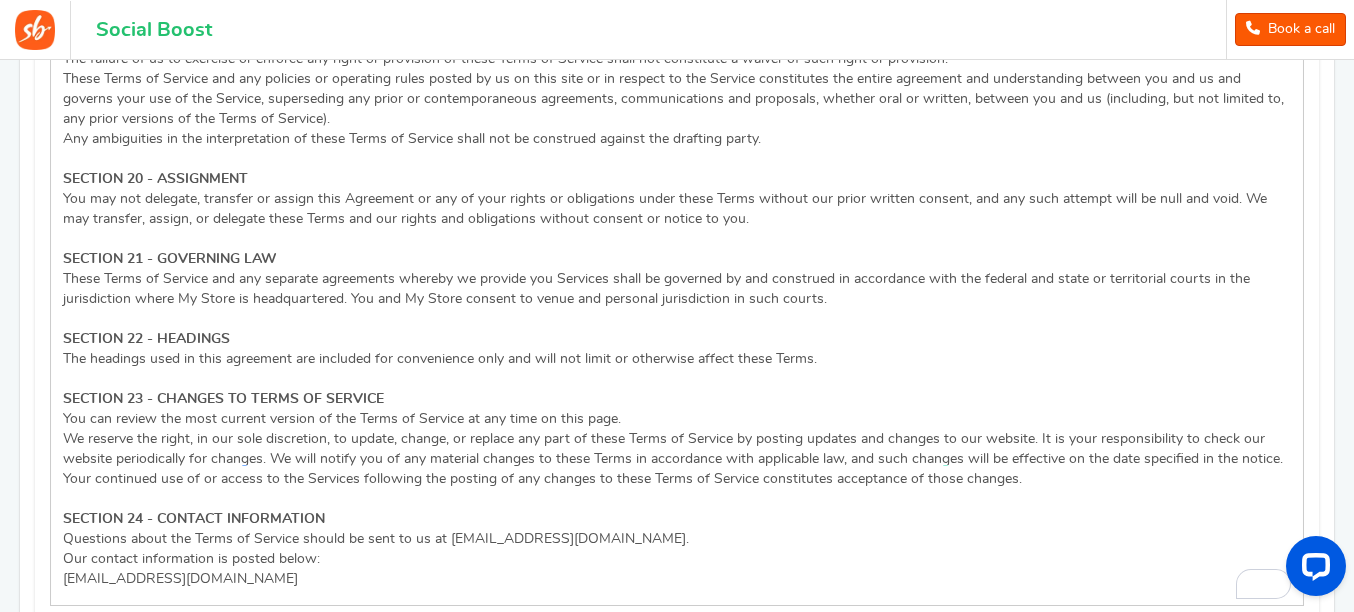 click on "Social Boost
Book a call
1
WARNING
0
Recommendation
Book a call
Help
Golden Rift Collective" at bounding box center [677, 30] 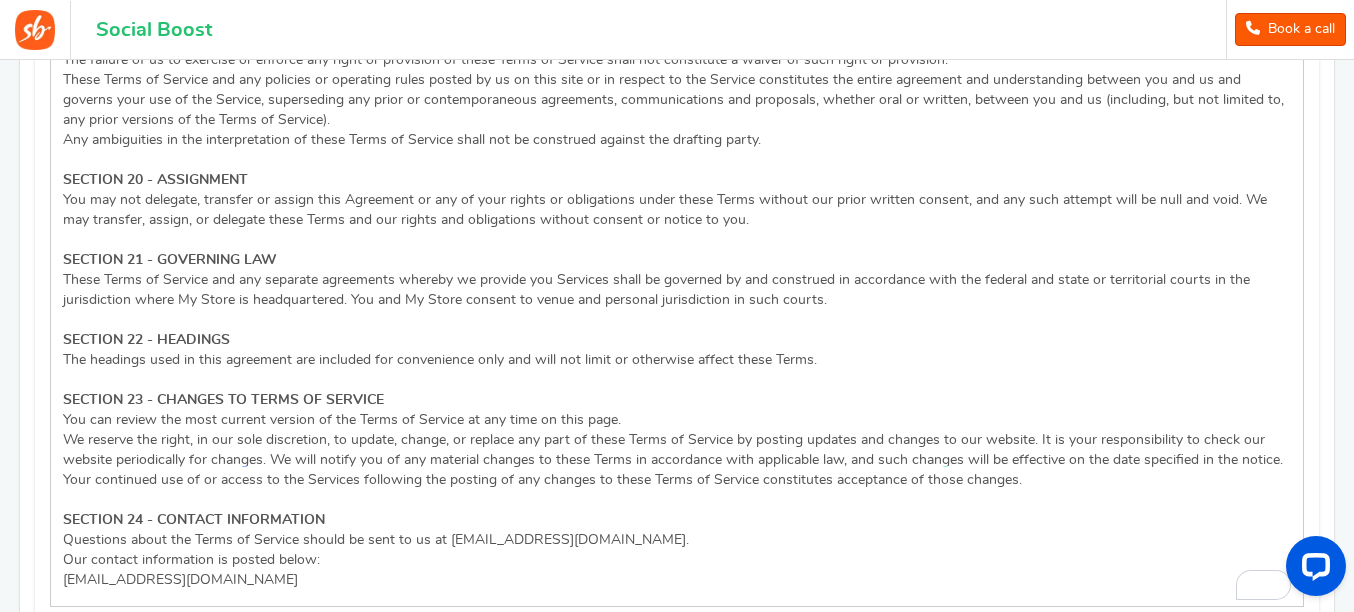 scroll, scrollTop: 3976, scrollLeft: 0, axis: vertical 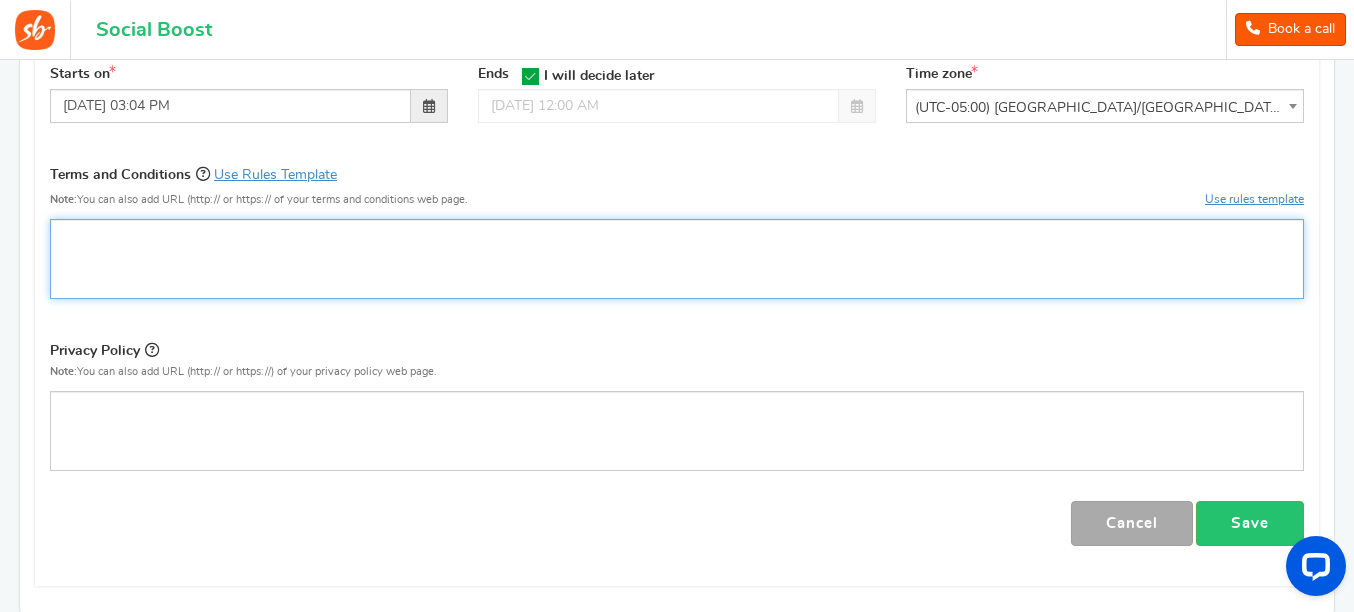 click at bounding box center [677, 259] 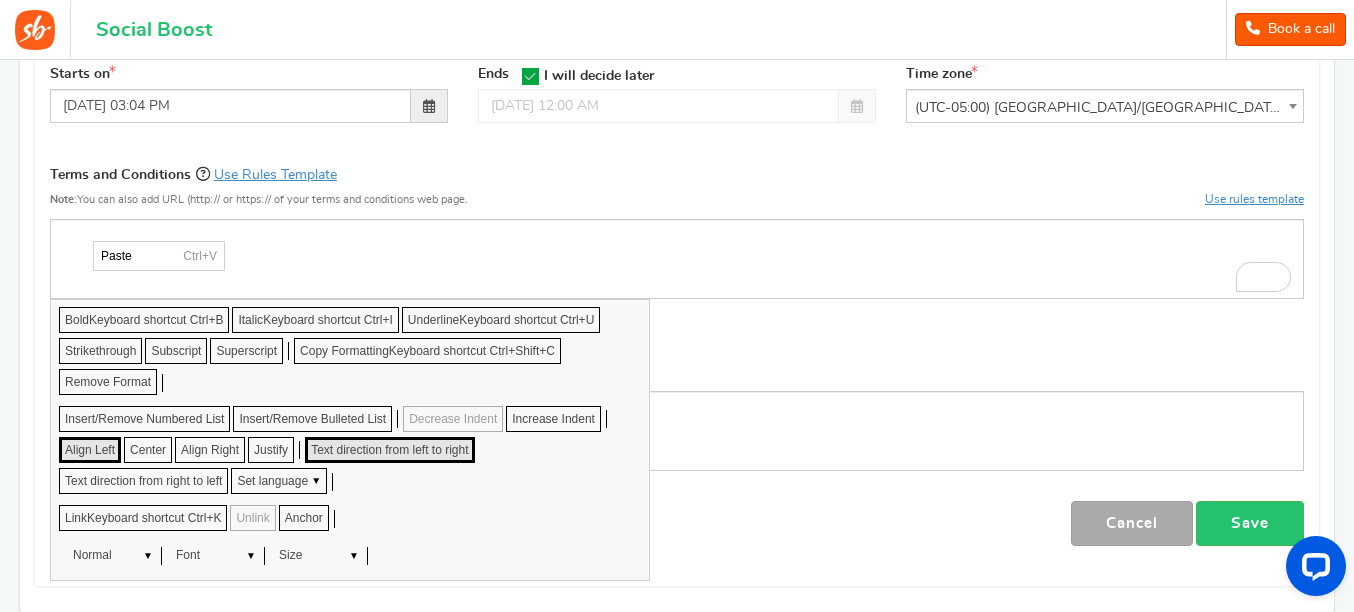 scroll, scrollTop: 0, scrollLeft: 0, axis: both 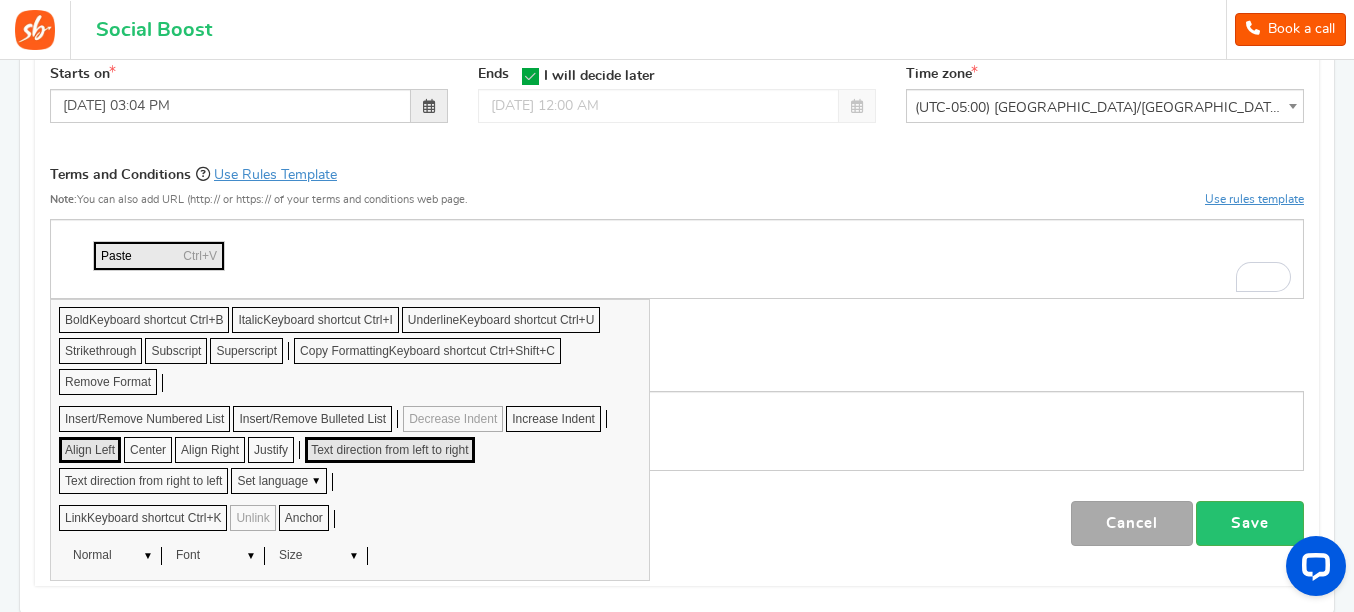 click on "Paste" at bounding box center (137, 256) 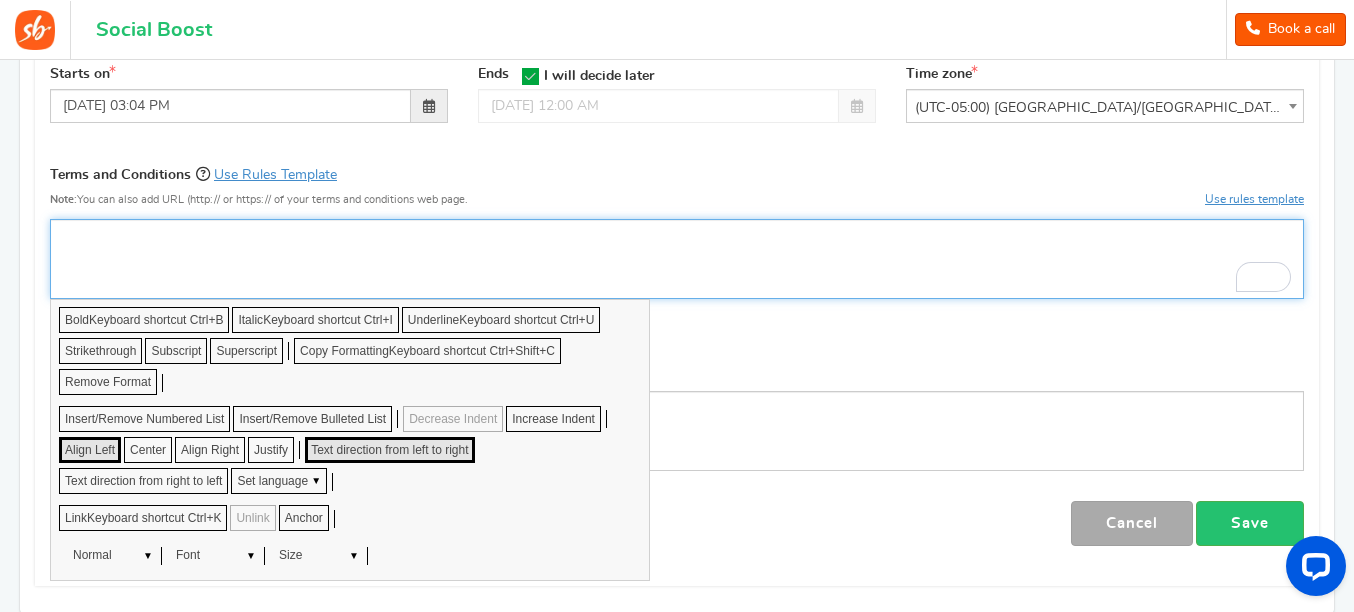 scroll, scrollTop: 3952, scrollLeft: 0, axis: vertical 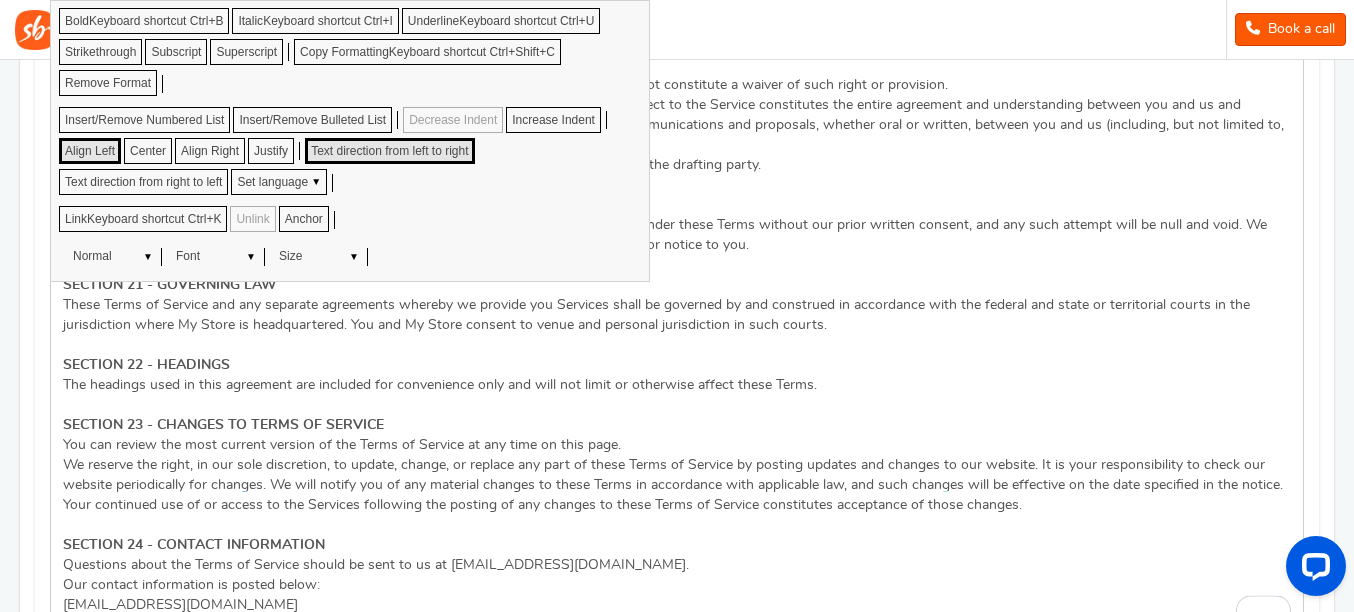 click on "For the best experience, view this on a desktop!
Social Boost
Book a call
1
WARNING
0
Recommendation
Book a call
Help
Logout" at bounding box center [677, -3646] 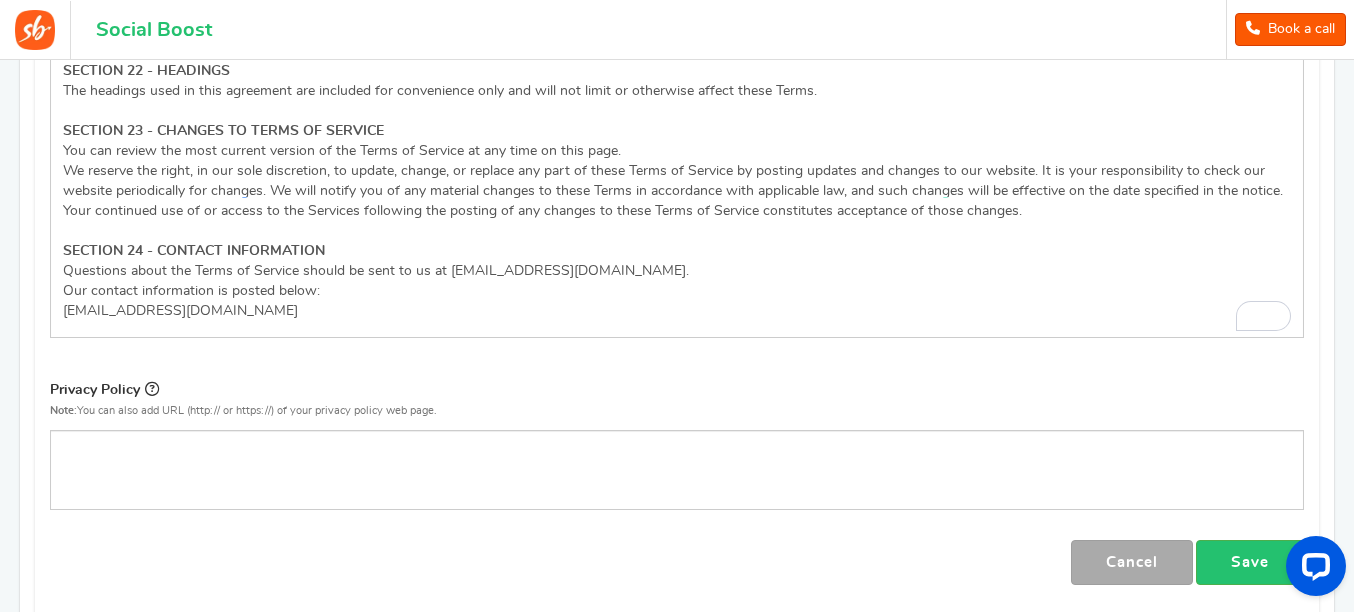 scroll, scrollTop: 4481, scrollLeft: 0, axis: vertical 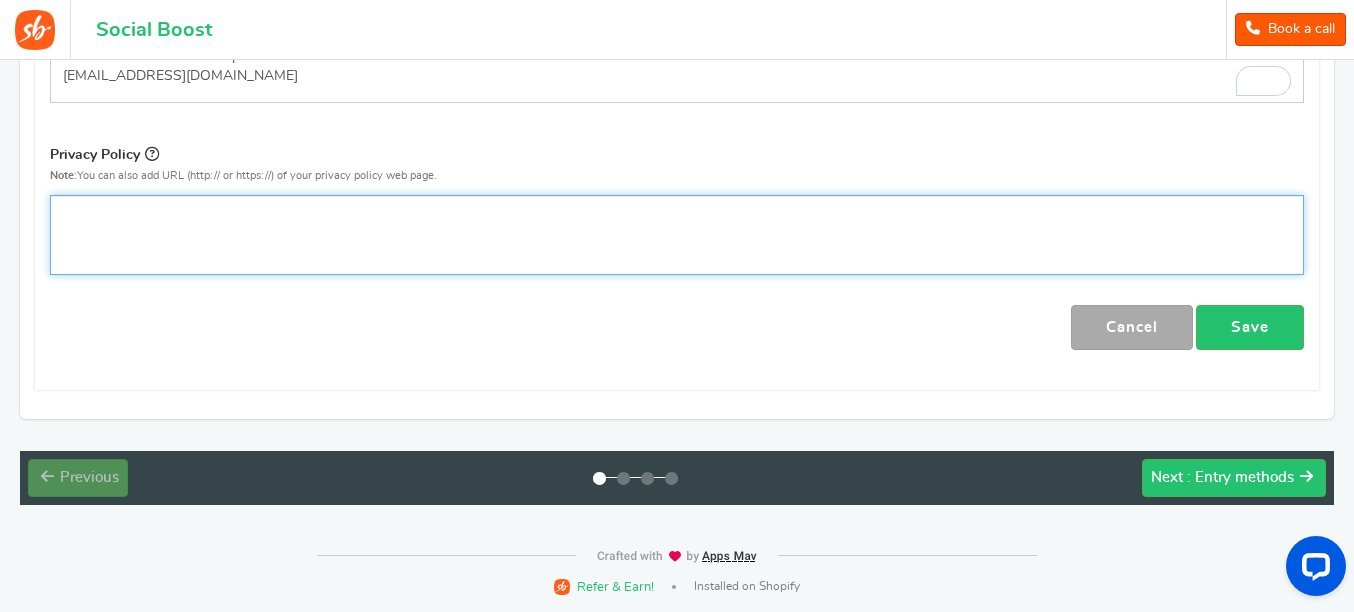 click on "For the best experience, view this on a desktop!
Social Boost
Book a call
1
WARNING
0
Recommendation
Book a call
Help
Logged in as" at bounding box center (677, -1905) 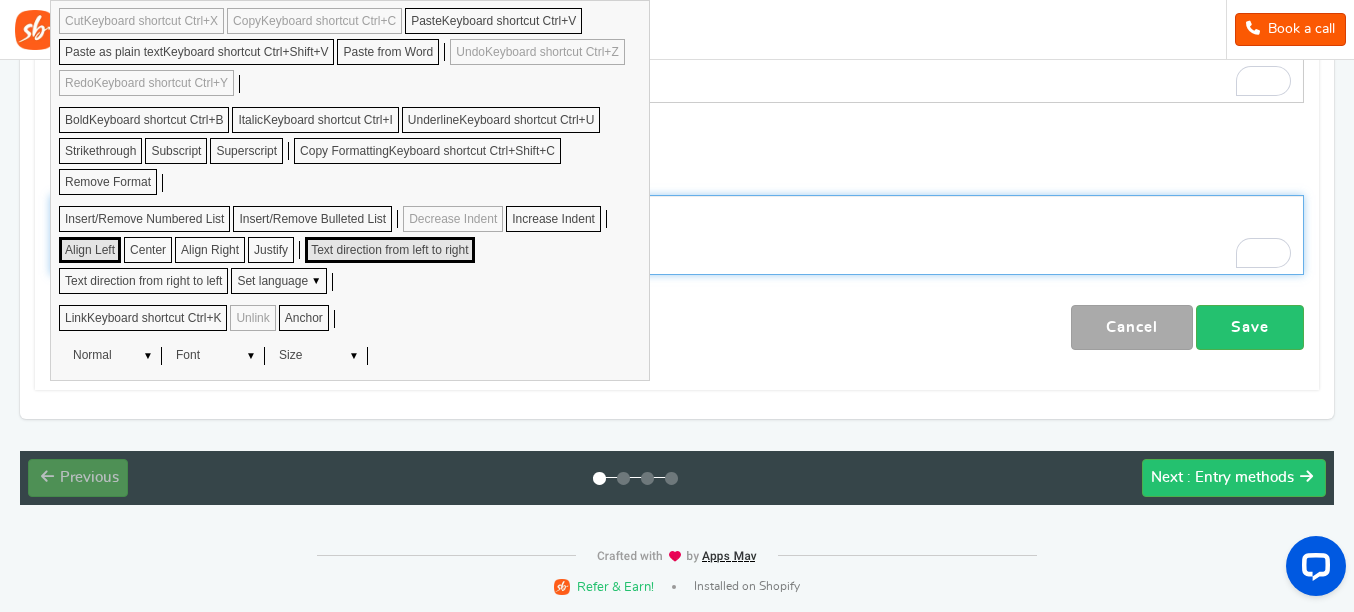 click at bounding box center [677, 235] 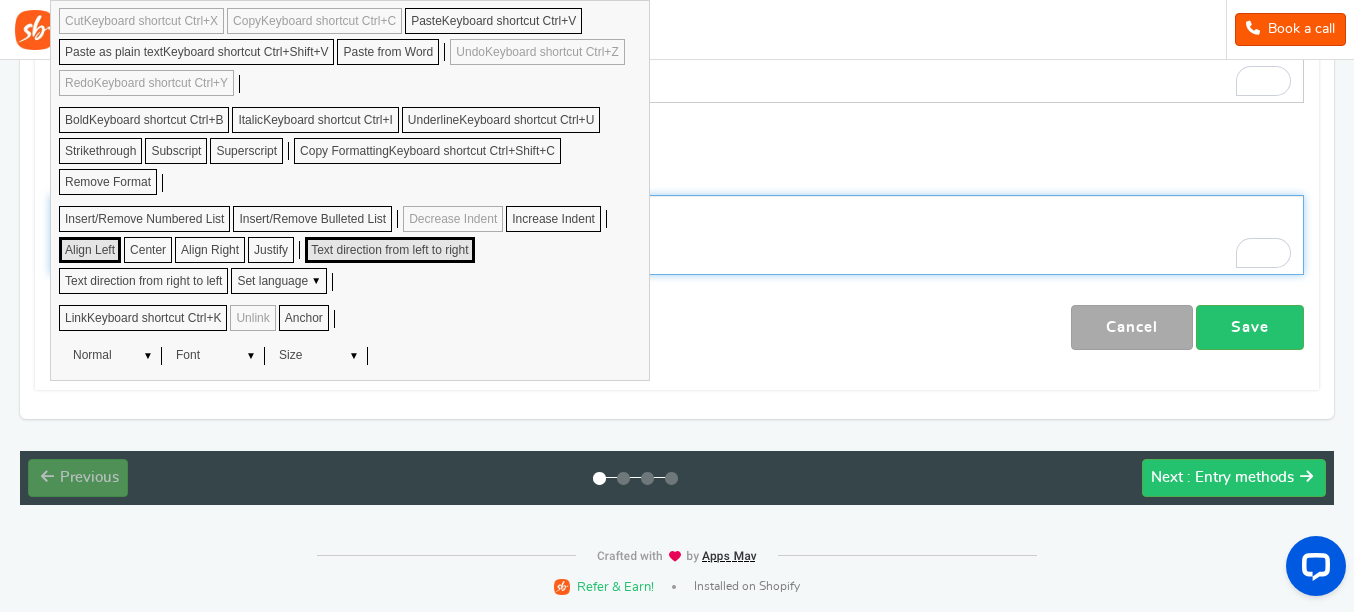click at bounding box center (677, 235) 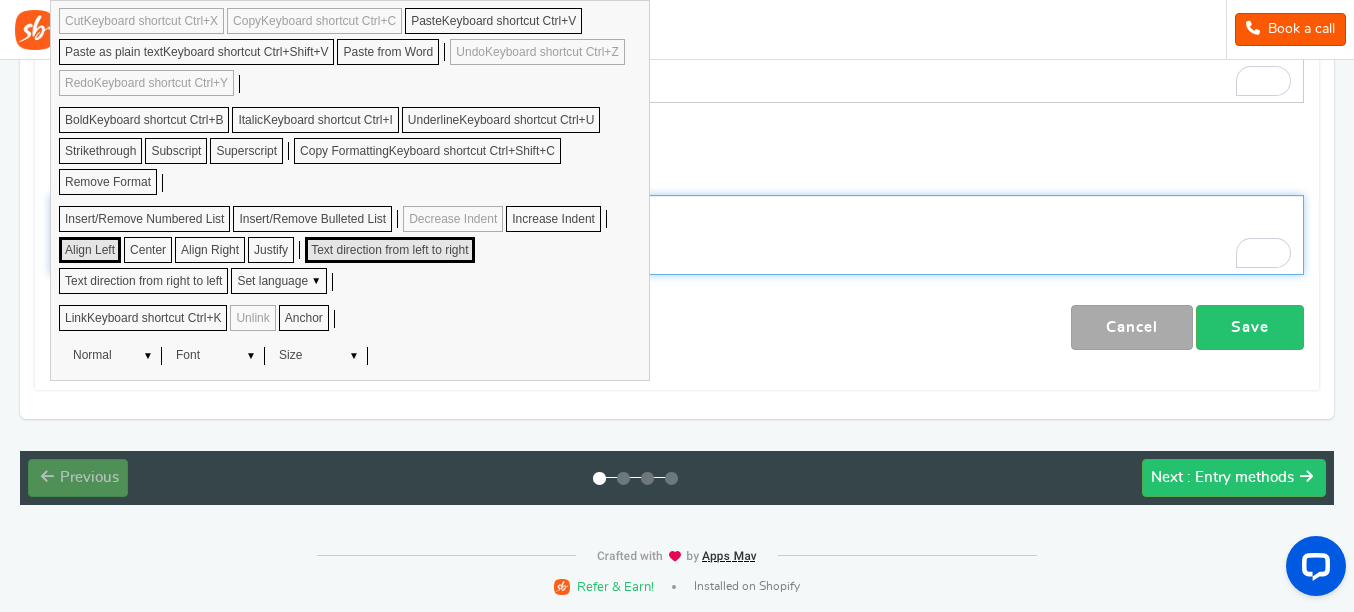 click at bounding box center [677, 235] 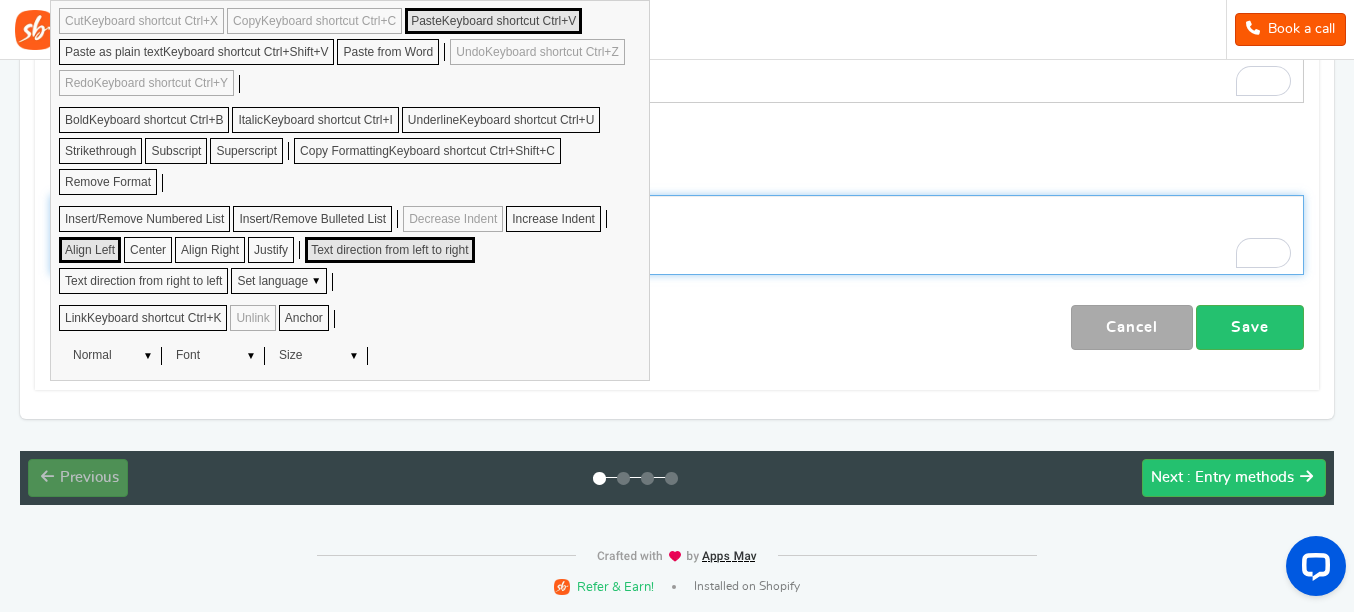 click on "Keyboard shortcut Ctrl+V" at bounding box center (509, 21) 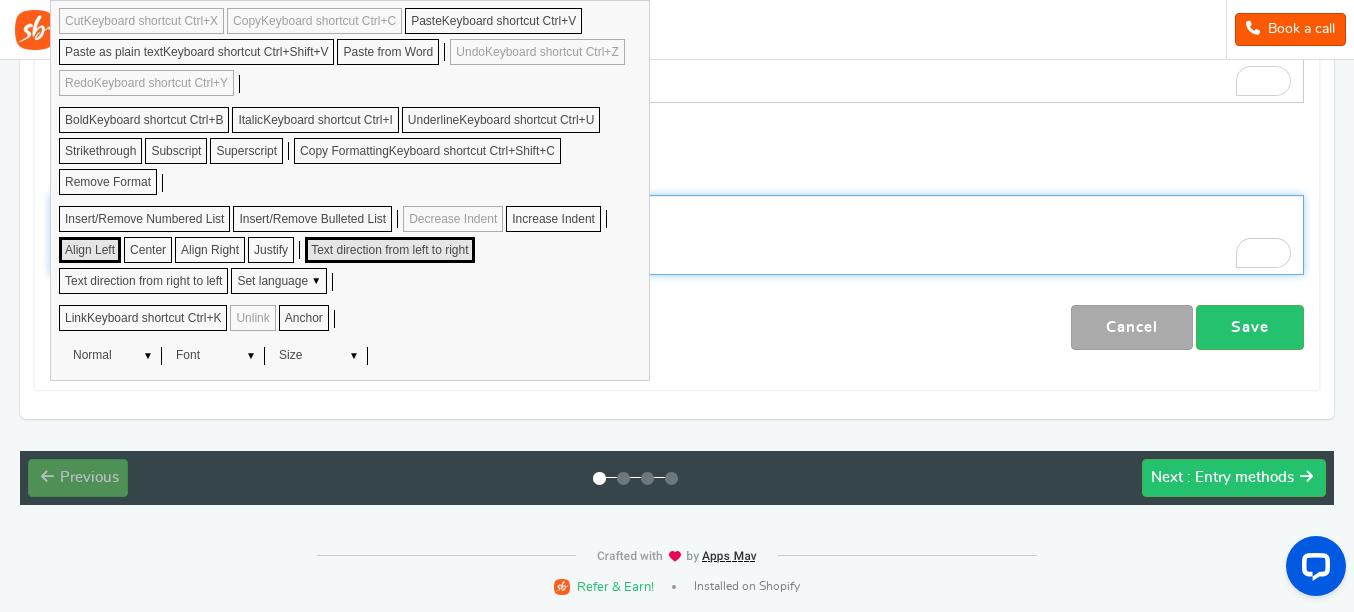 click at bounding box center (677, 235) 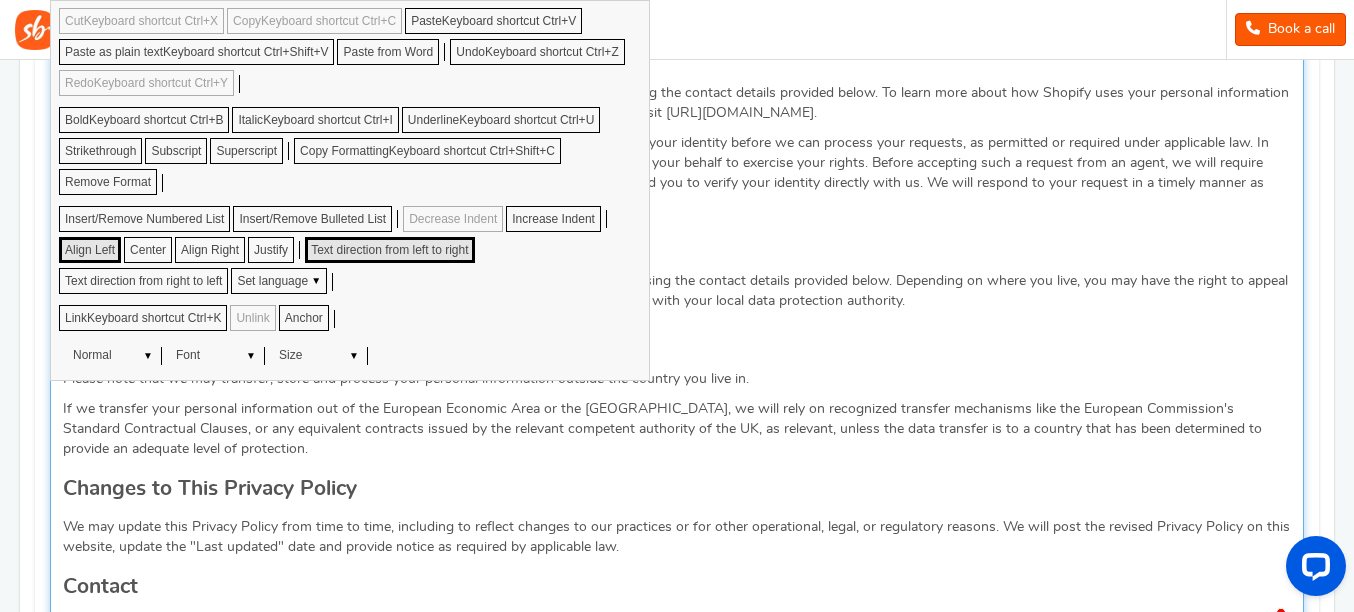 scroll, scrollTop: 7308, scrollLeft: 0, axis: vertical 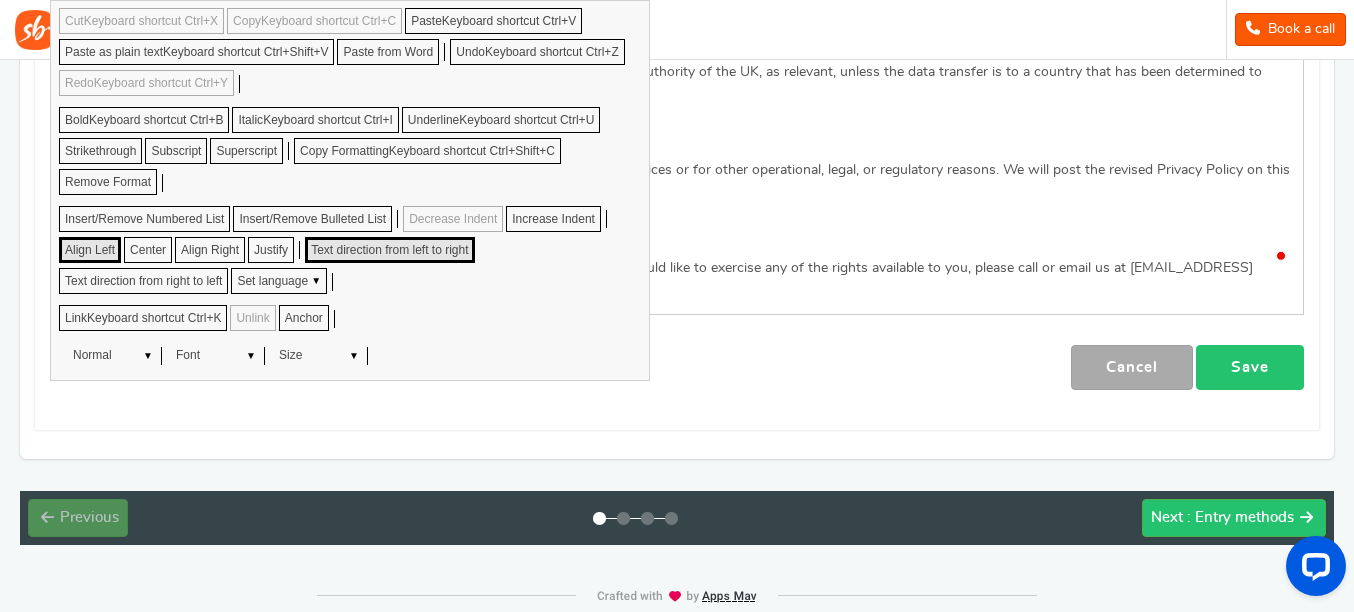 click on "Save" at bounding box center [1250, 367] 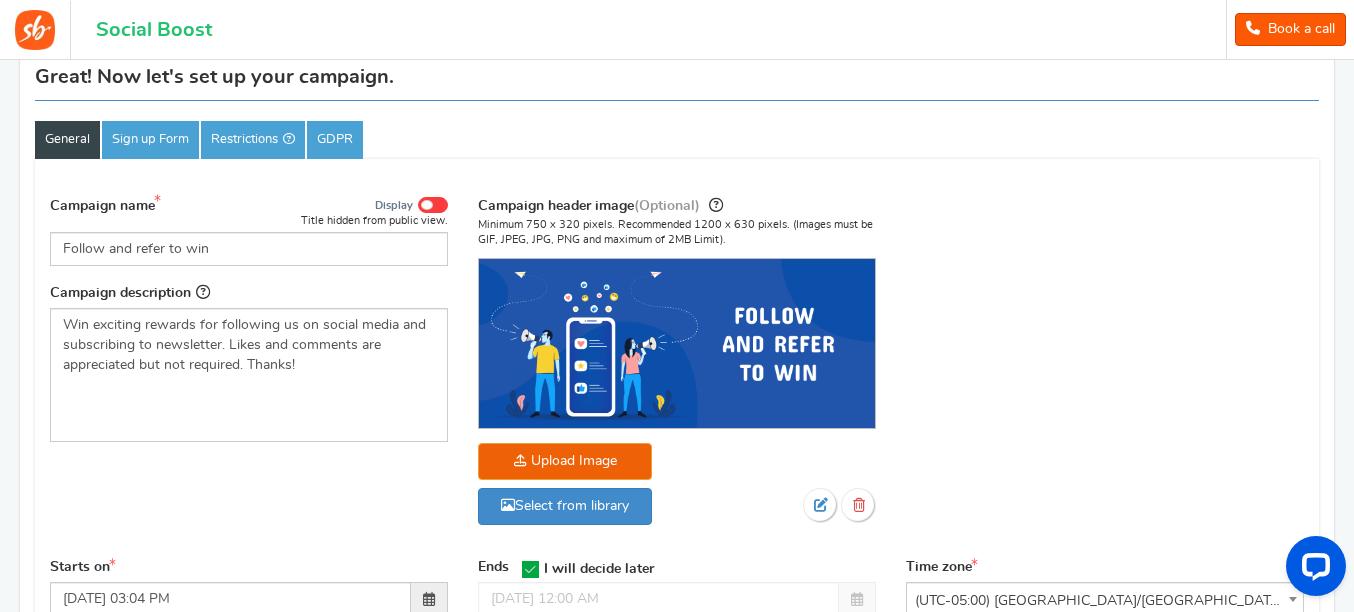 scroll, scrollTop: 174, scrollLeft: 0, axis: vertical 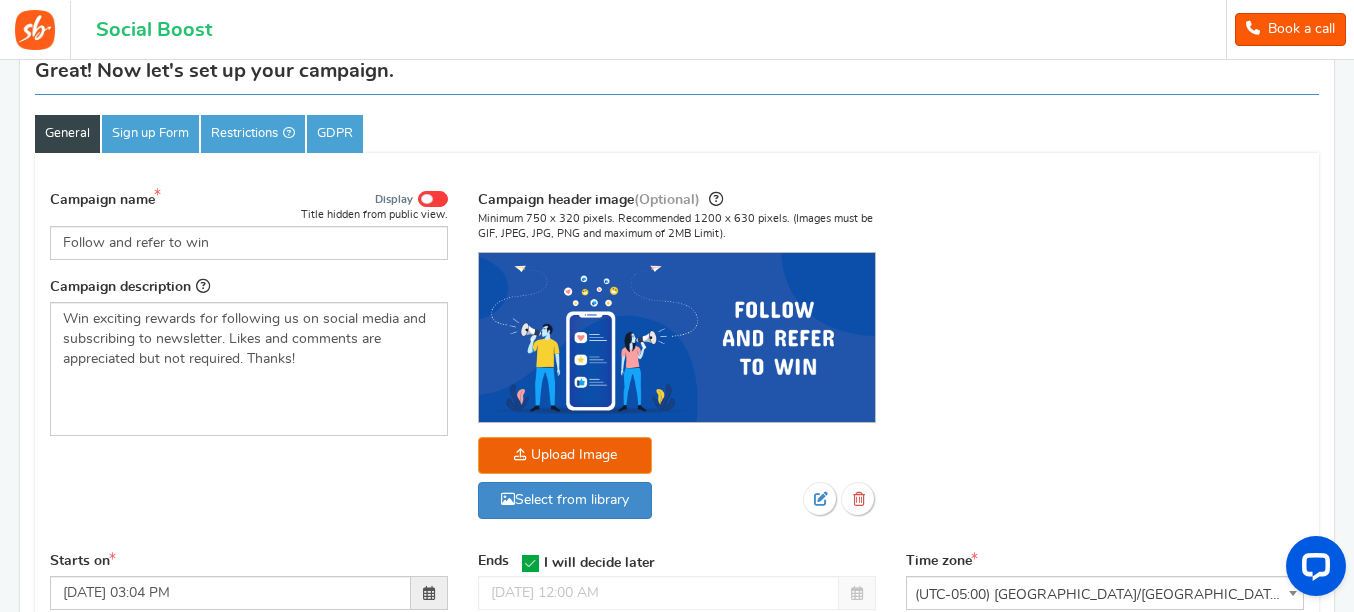click at bounding box center [433, 199] 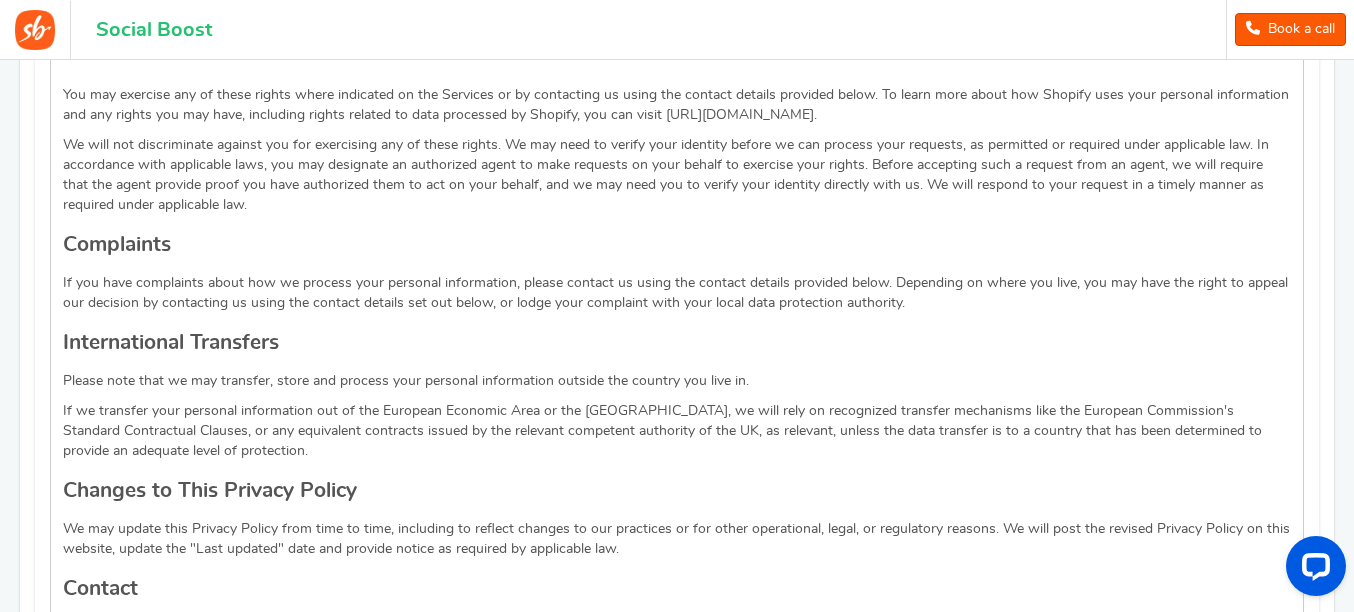 scroll, scrollTop: 7308, scrollLeft: 0, axis: vertical 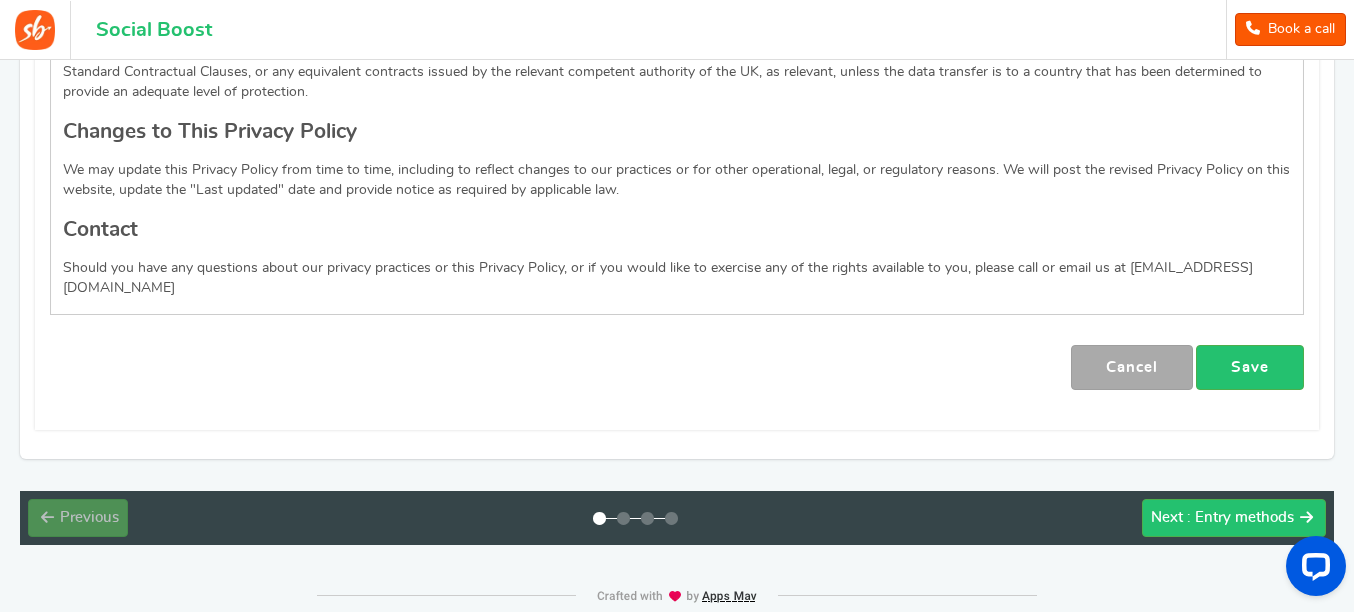 click on "Save" at bounding box center [1250, 367] 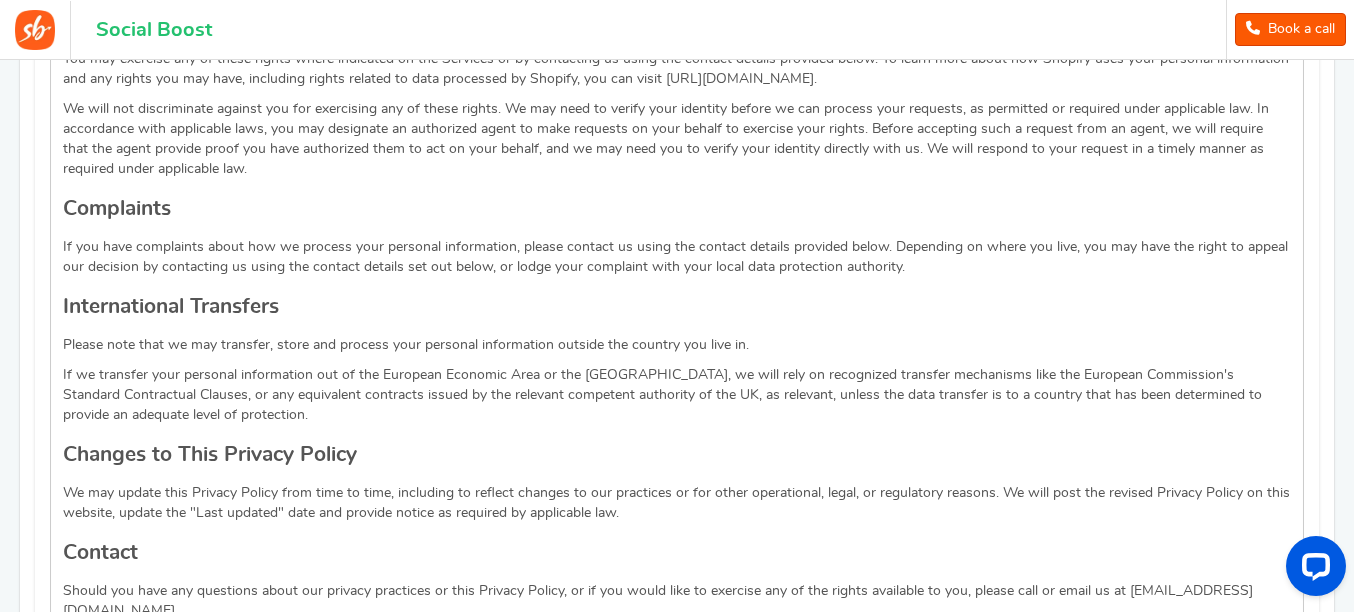scroll, scrollTop: 7308, scrollLeft: 0, axis: vertical 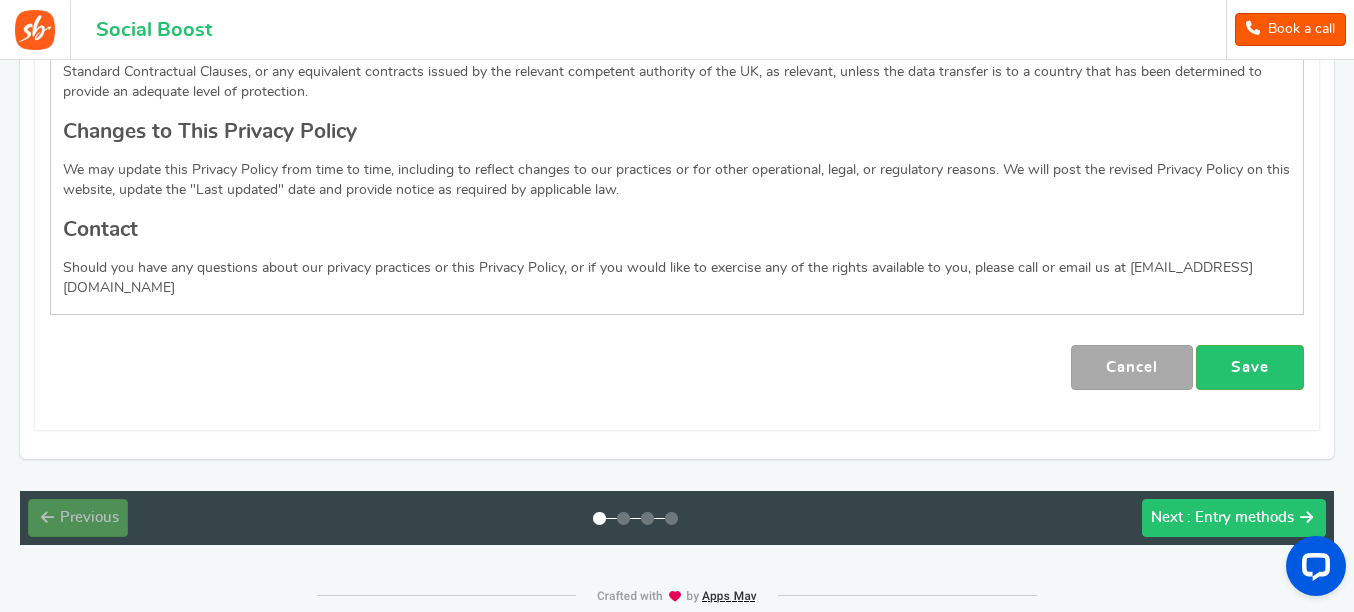 click on ": Entry methods" at bounding box center (1240, 517) 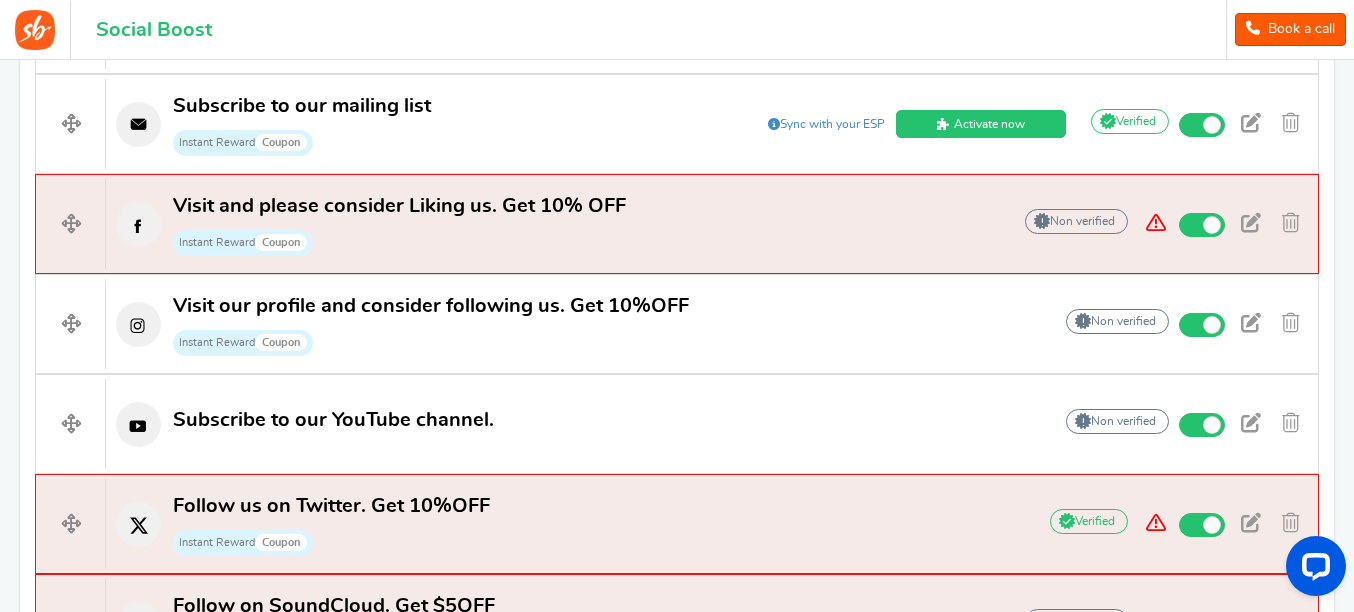scroll, scrollTop: 790, scrollLeft: 0, axis: vertical 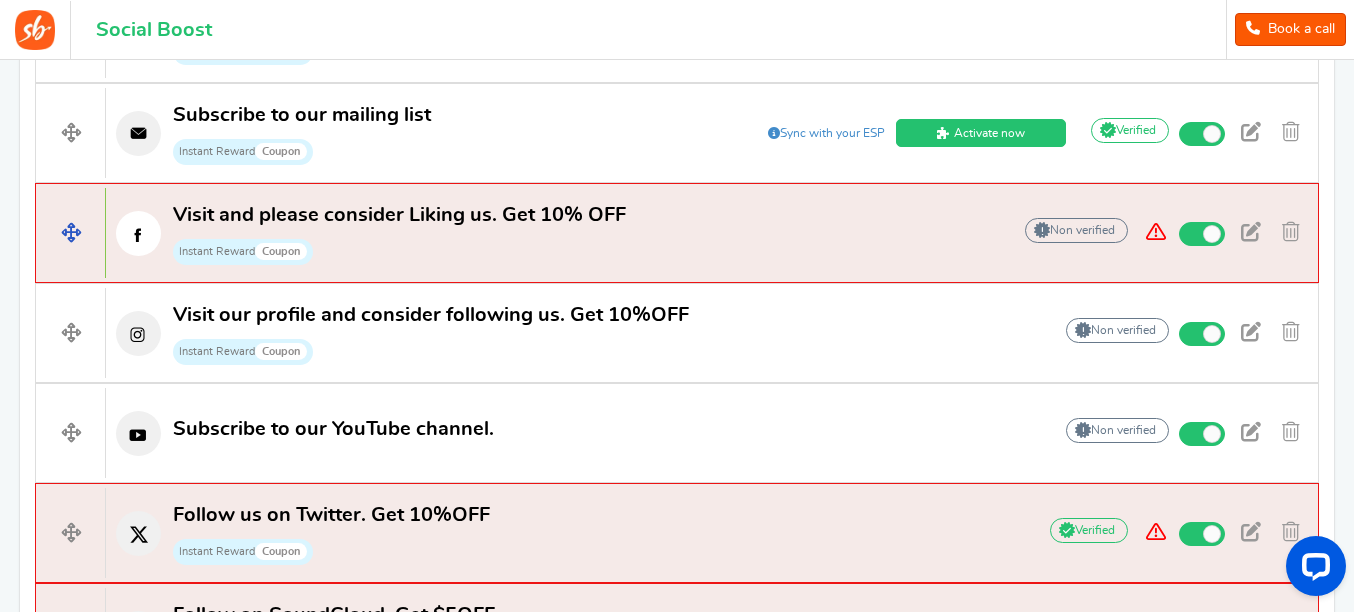 click on "Visit and please consider Liking us. Get 10% OFF
Instant Reward   Coupon
Add Your API credentials
Non verified
Due to platform policies, we cannot verify if the entrant has completed this action.  Learn more
Verified
We are able to verify if the user has completed this action." at bounding box center [677, 233] 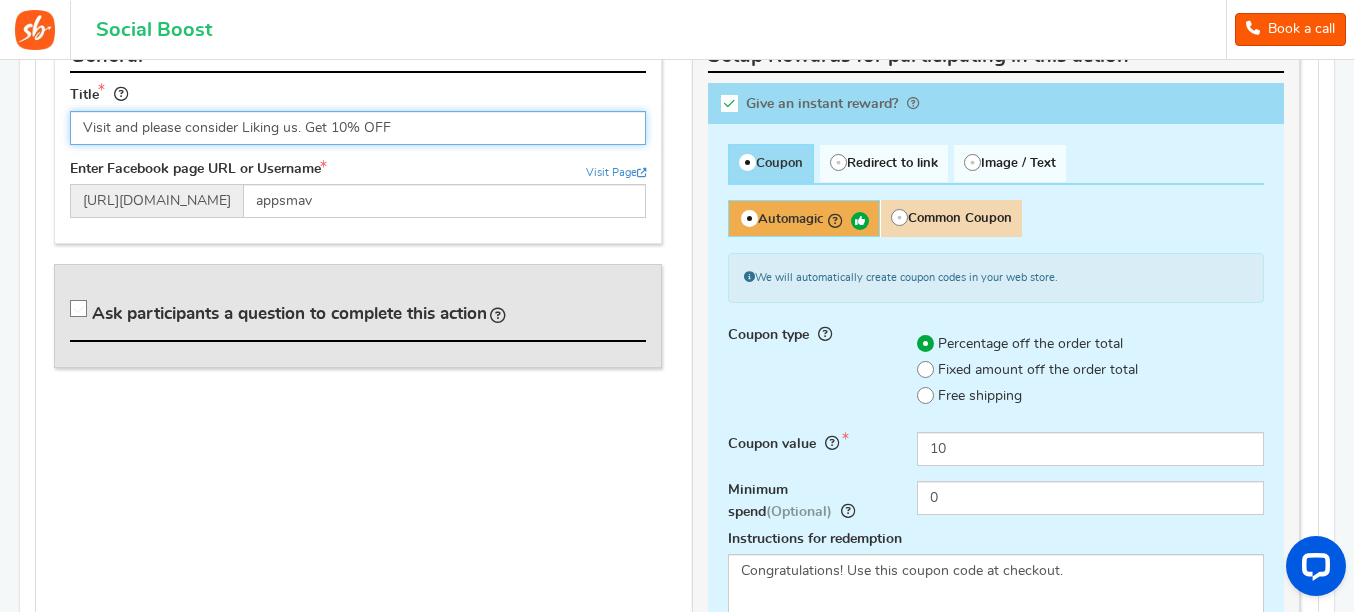 scroll, scrollTop: 1172, scrollLeft: 0, axis: vertical 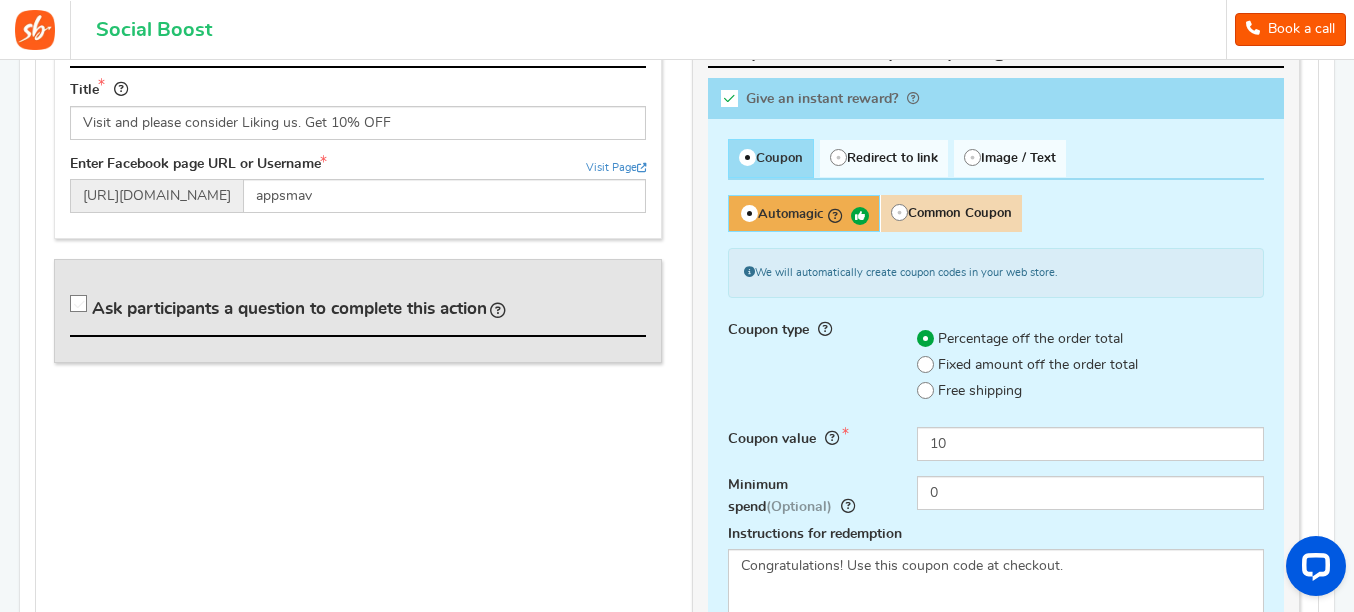 click at bounding box center (899, 212) 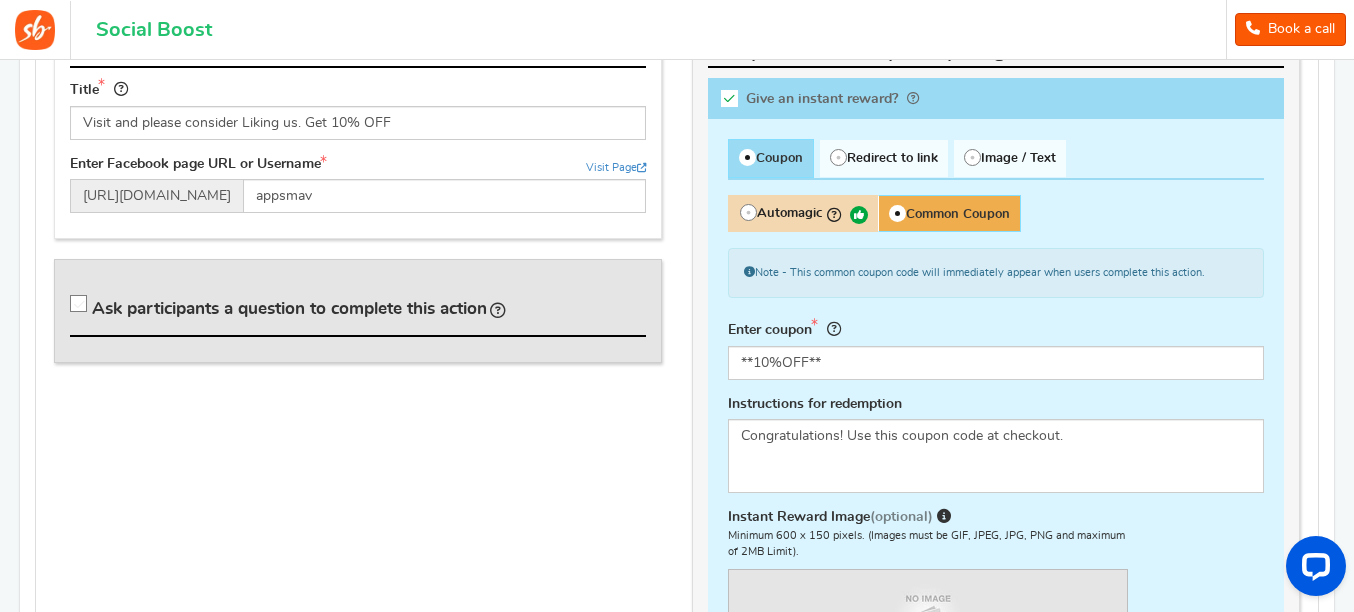click at bounding box center [748, 212] 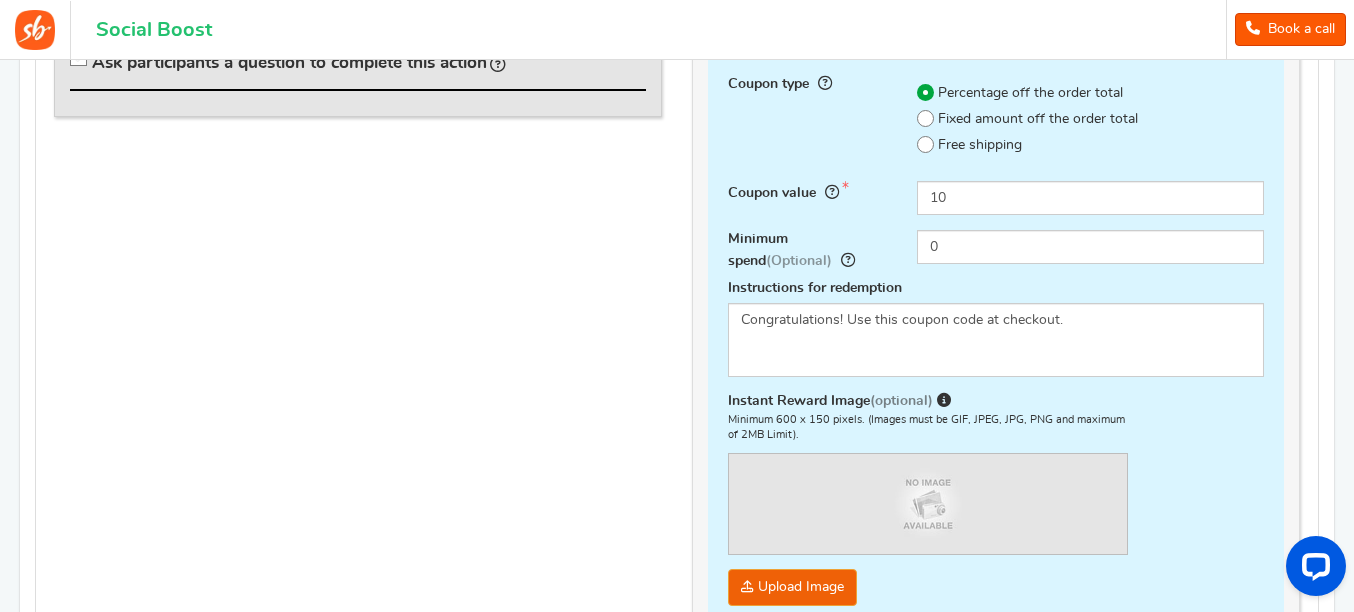 scroll, scrollTop: 1593, scrollLeft: 0, axis: vertical 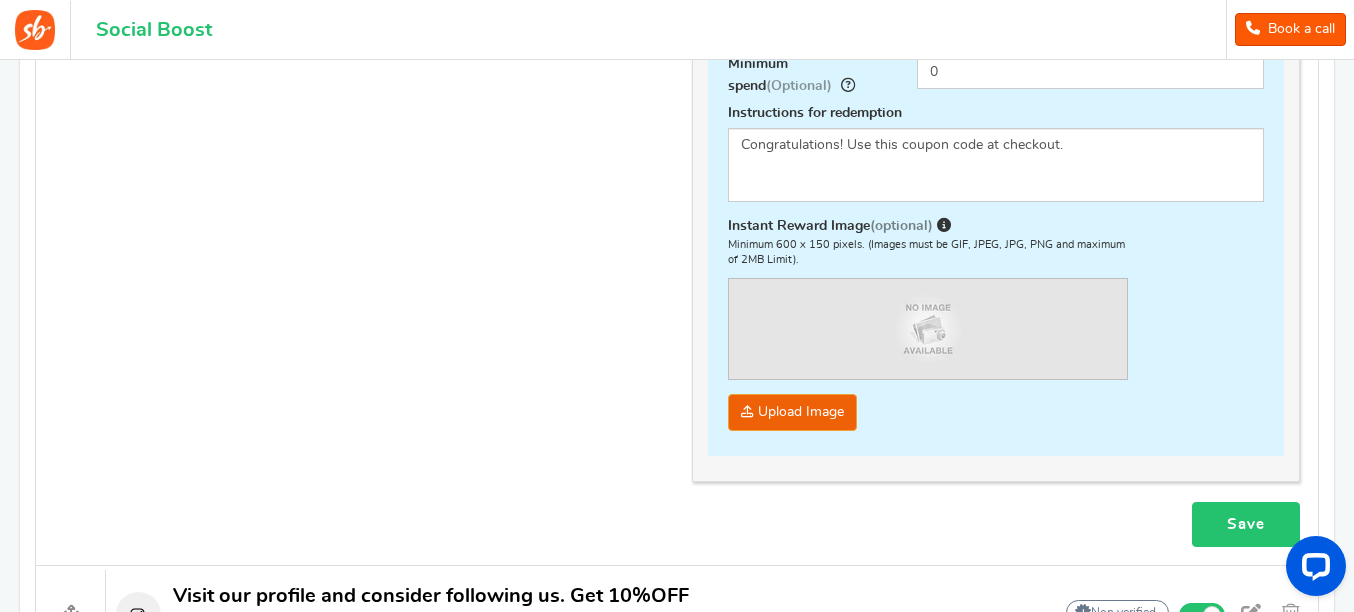 click on "Save" at bounding box center [1246, 524] 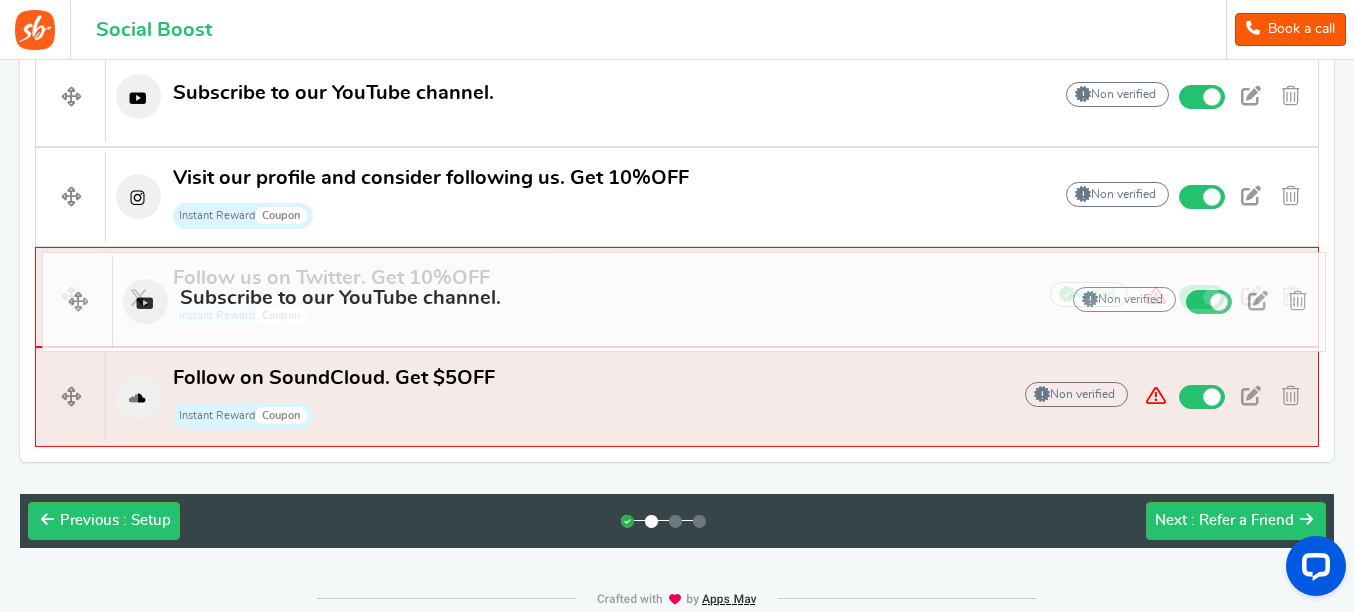 scroll, scrollTop: 2154, scrollLeft: 0, axis: vertical 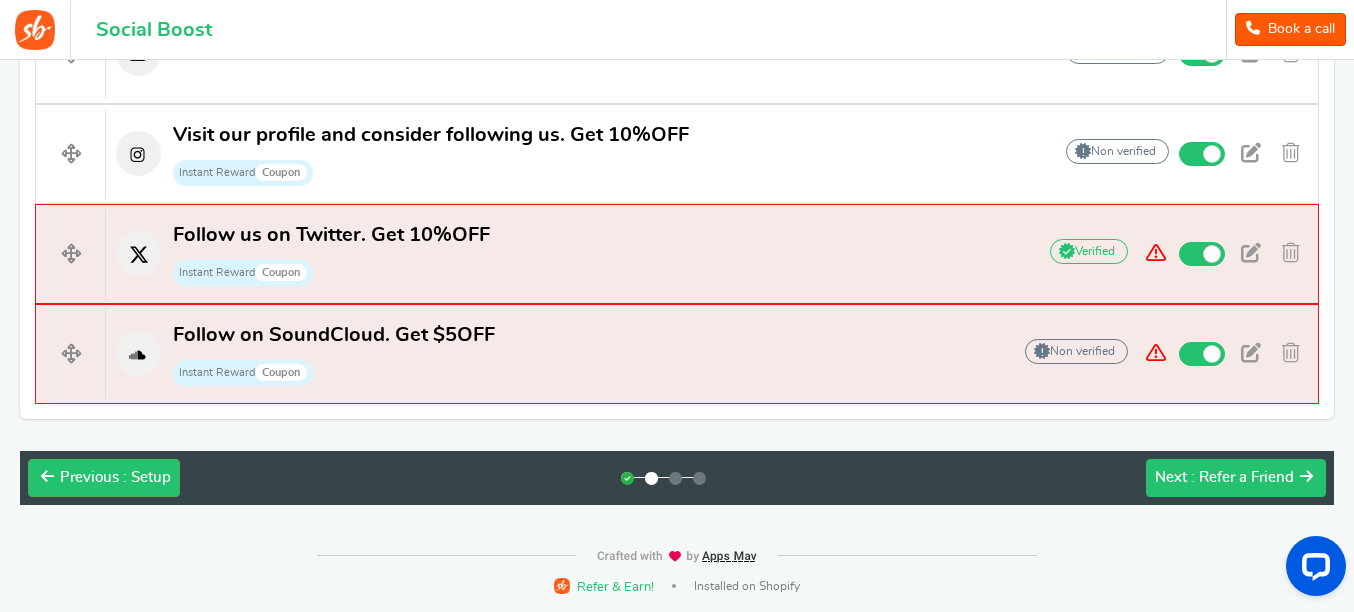 click on ": Refer a Friend" at bounding box center (1242, 477) 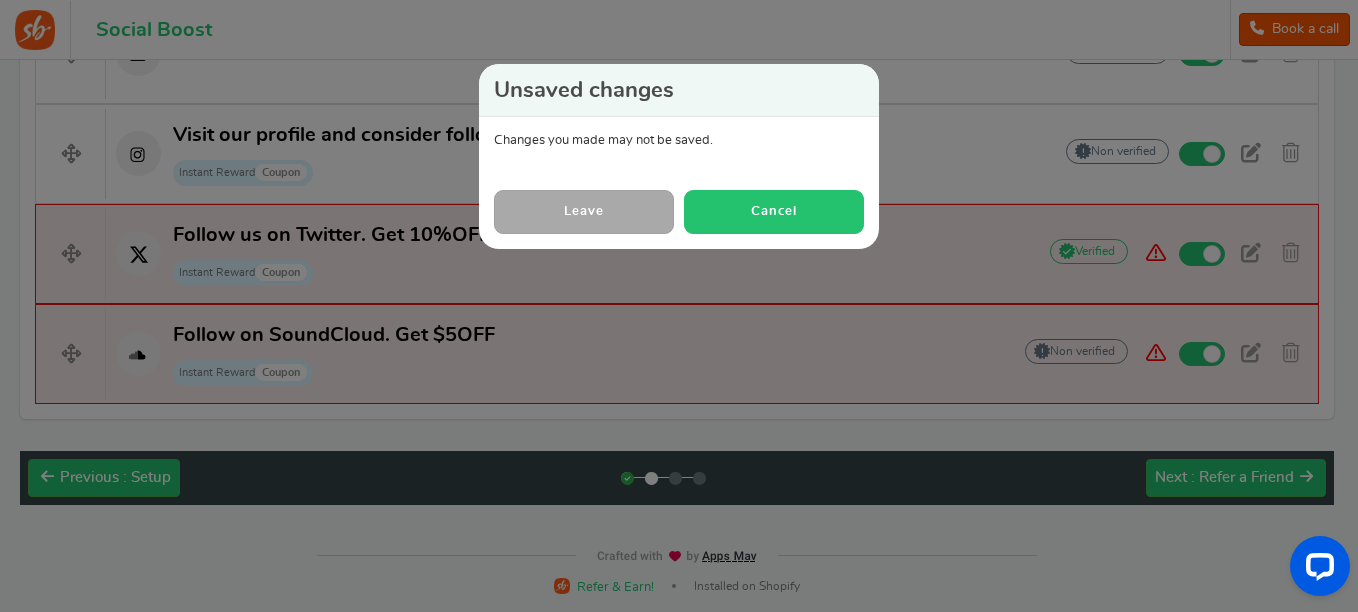 click on "Cancel" at bounding box center [774, 211] 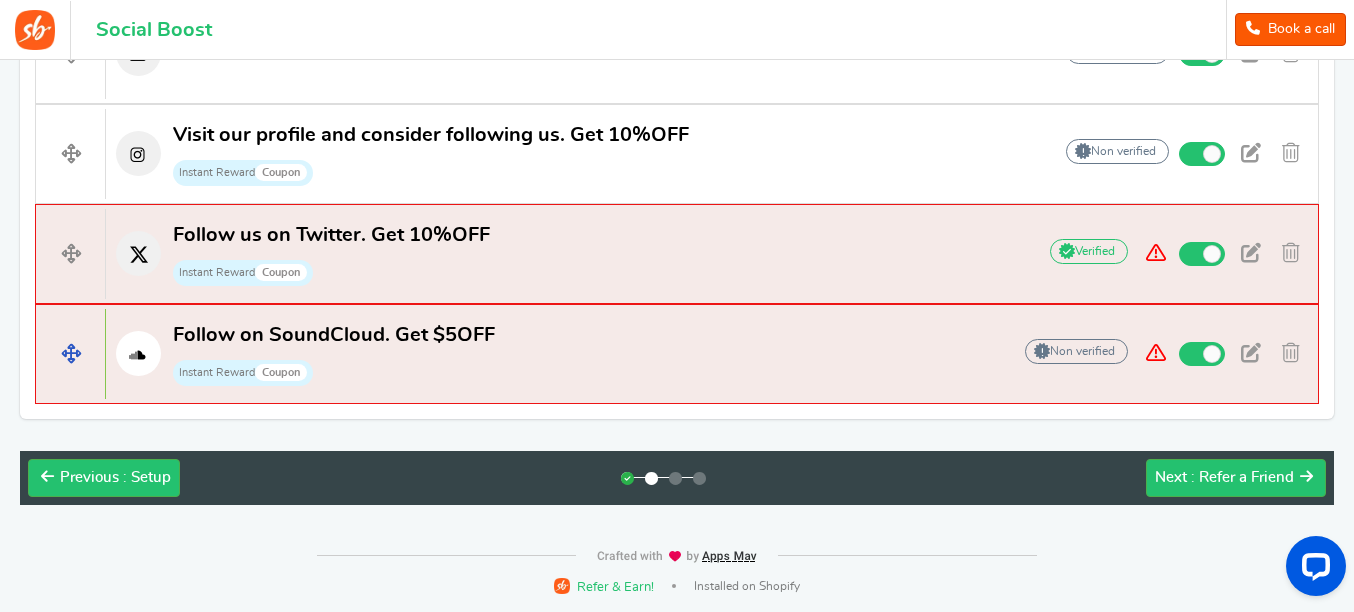 click at bounding box center (1156, 353) 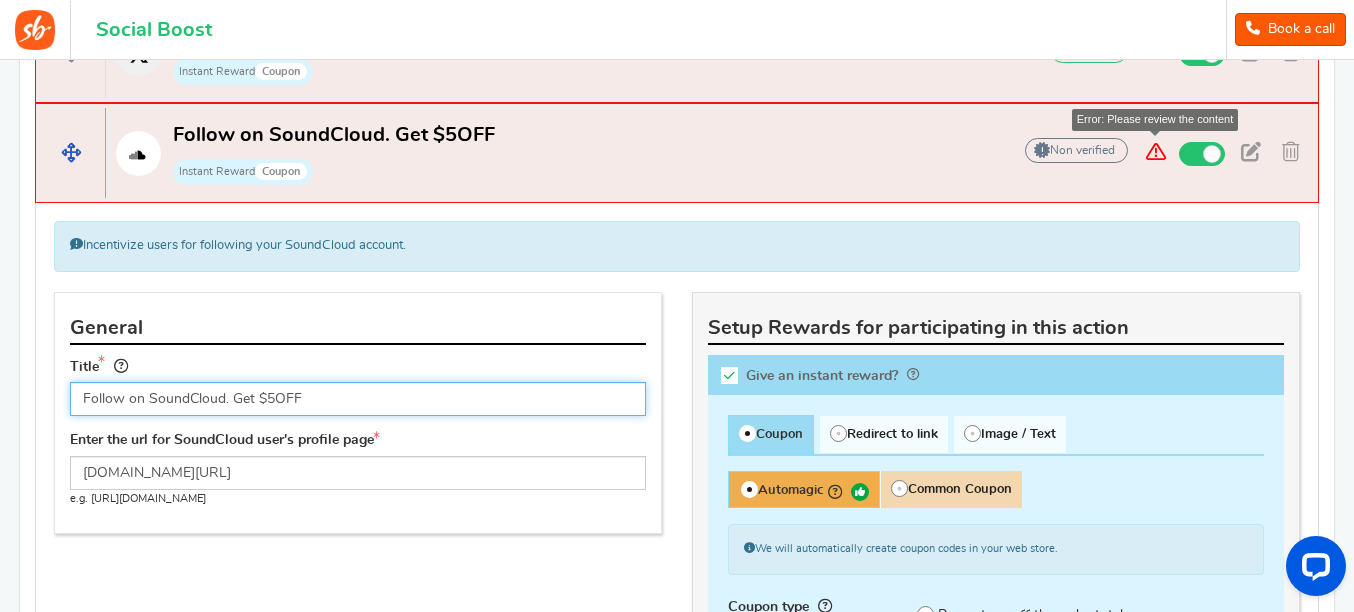 scroll, scrollTop: 1257, scrollLeft: 0, axis: vertical 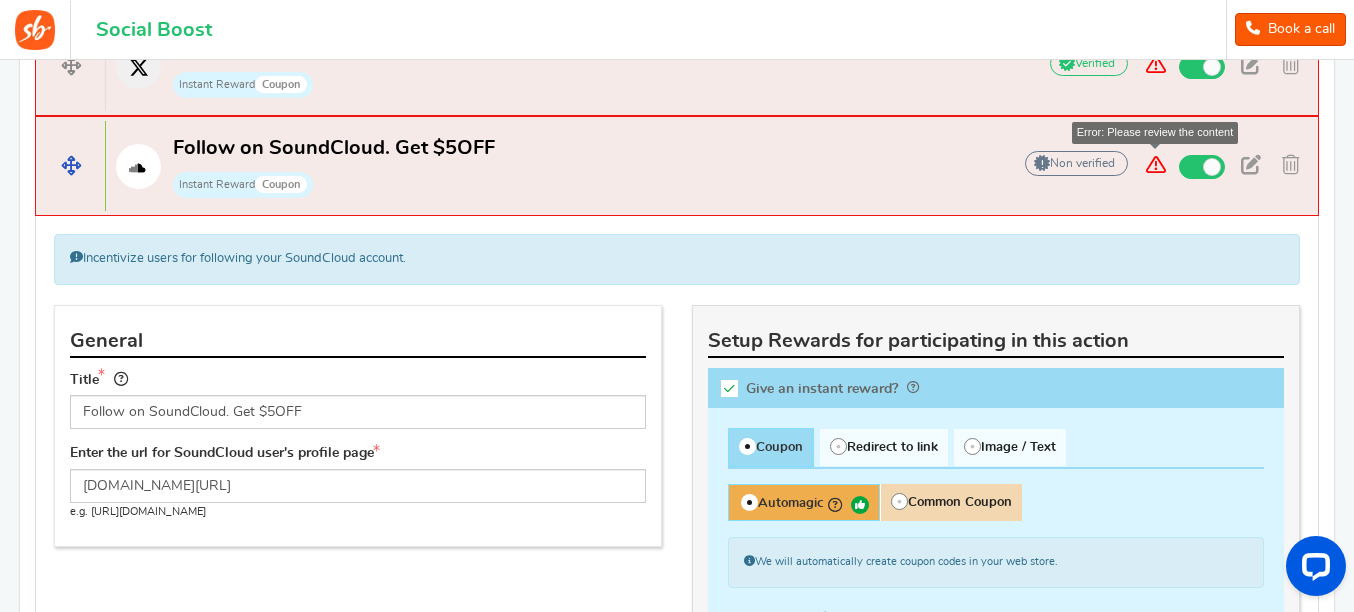 click at bounding box center (1212, 167) 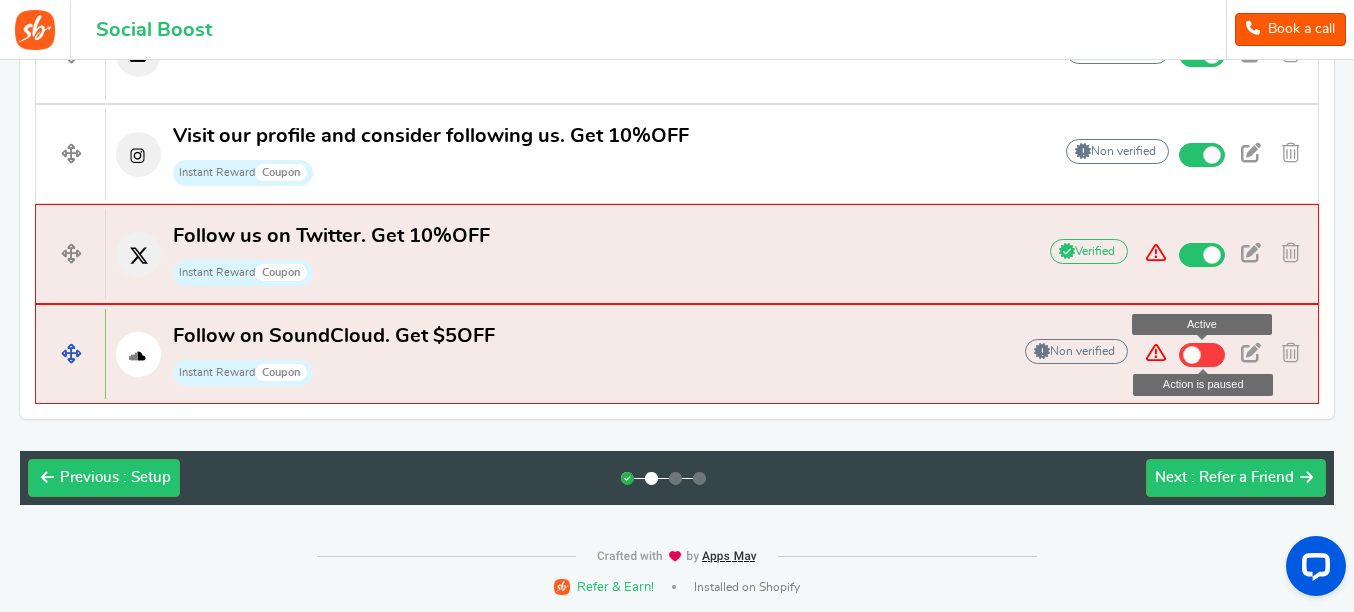 scroll, scrollTop: 1069, scrollLeft: 0, axis: vertical 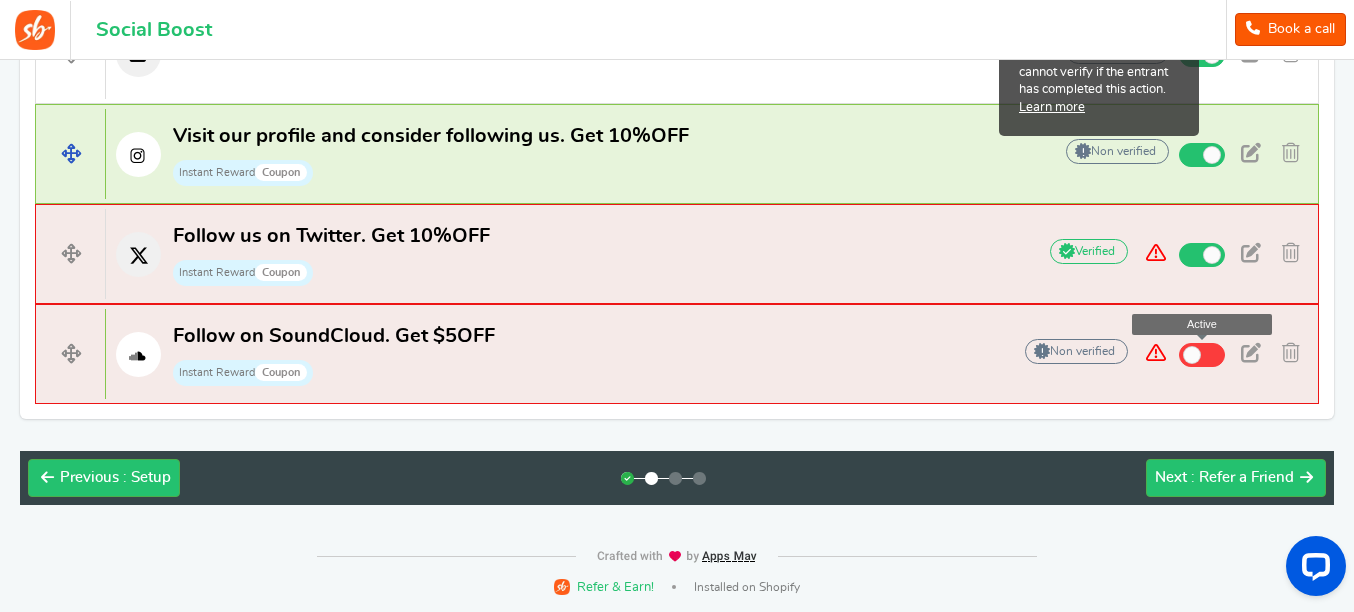 click on "Non verified
Due to platform policies, we cannot verify if the entrant has completed this action.  Learn more" at bounding box center [1117, 151] 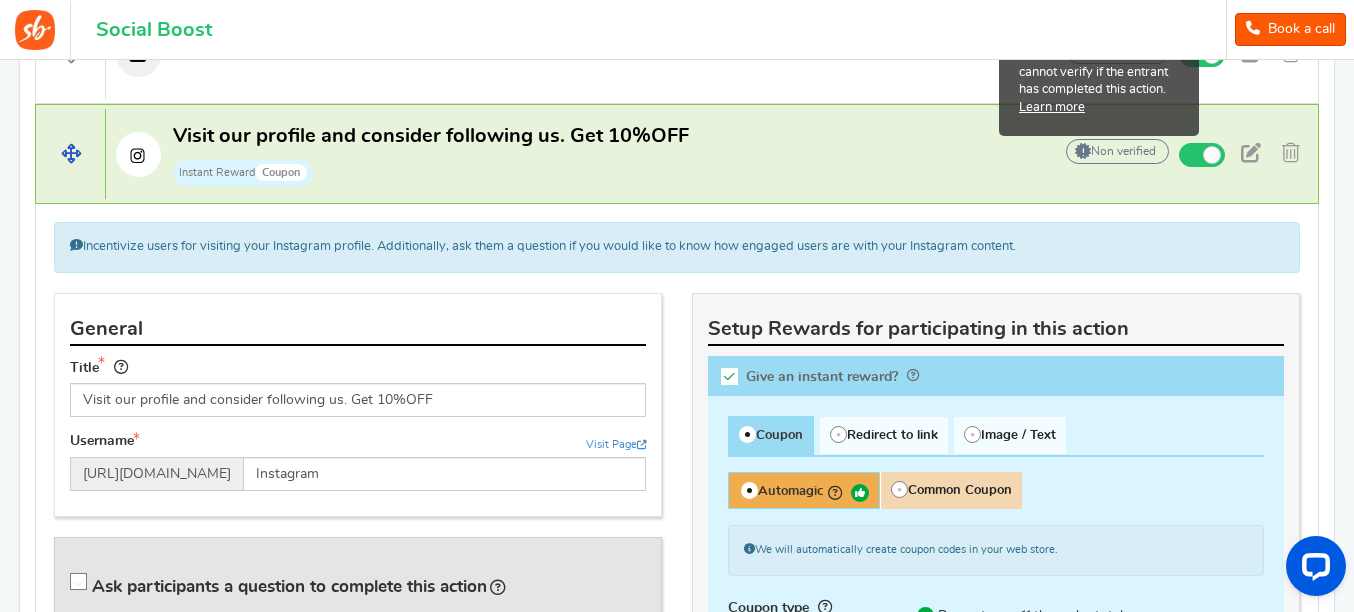 scroll, scrollTop: 1257, scrollLeft: 0, axis: vertical 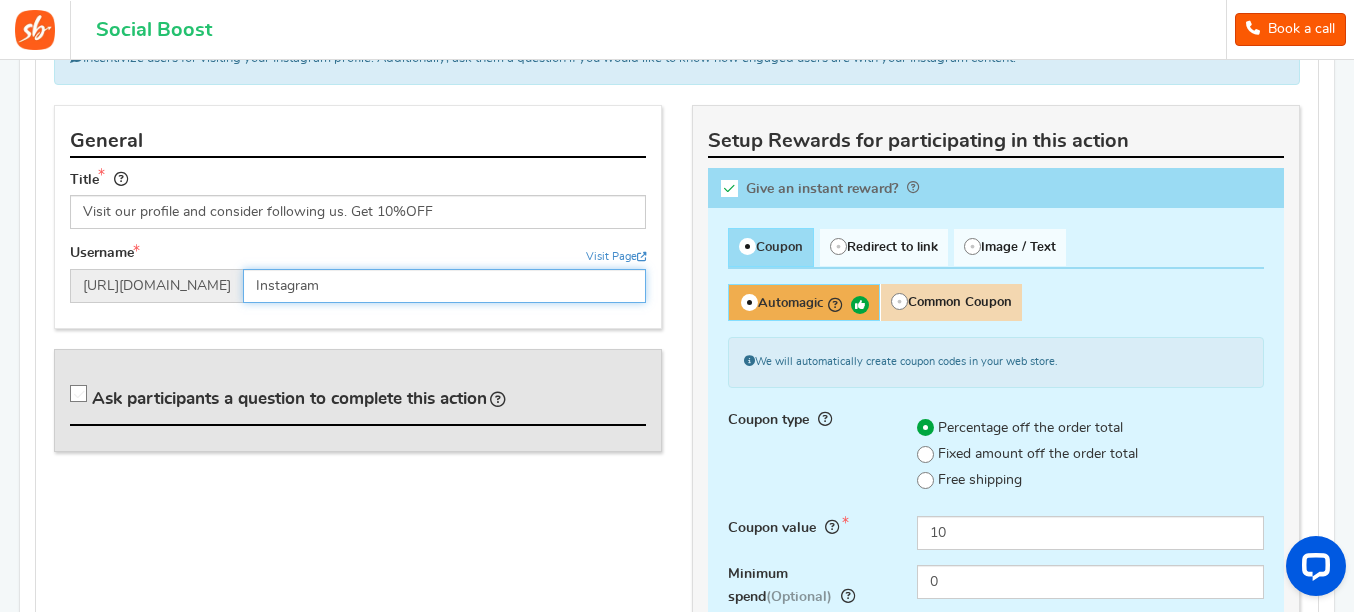 click on "Instagram" at bounding box center (444, 286) 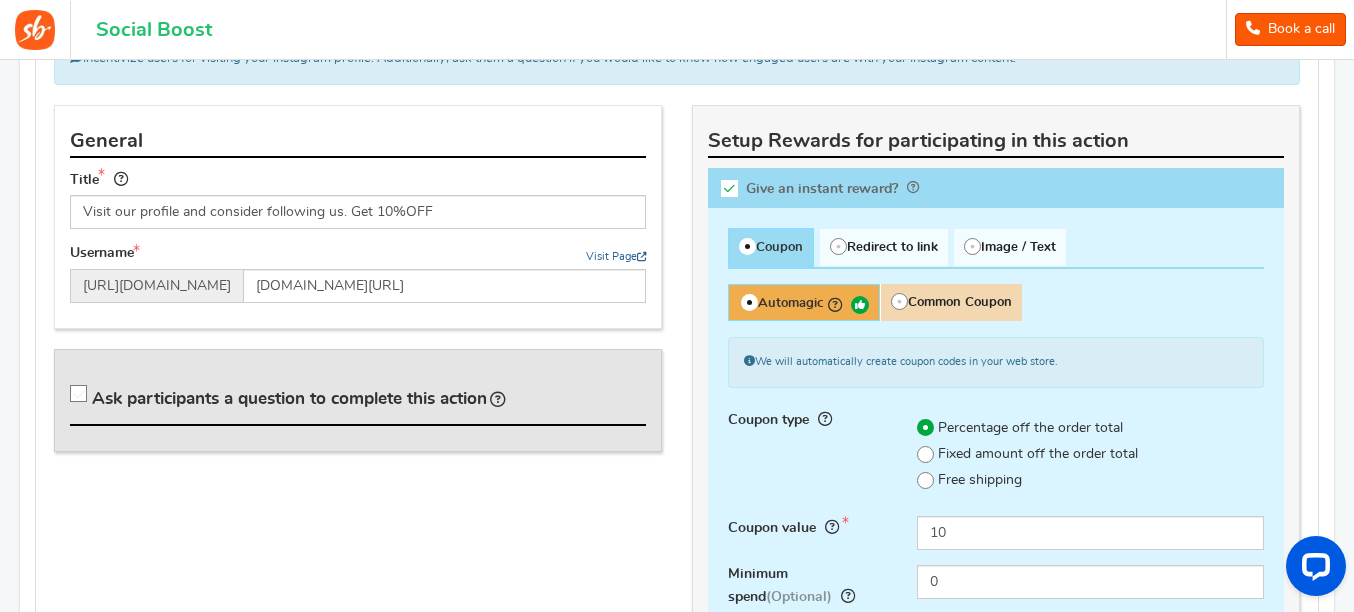 click on "Visit Page" at bounding box center (616, 256) 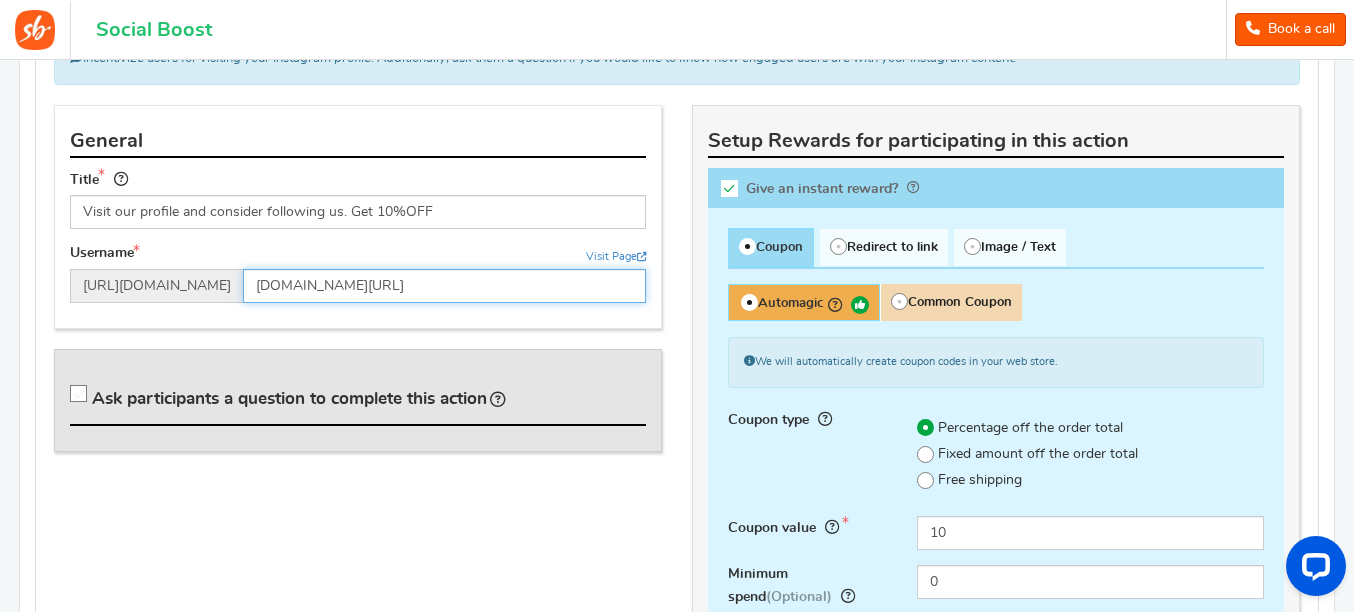 click on "[DOMAIN_NAME][URL]" at bounding box center (444, 286) 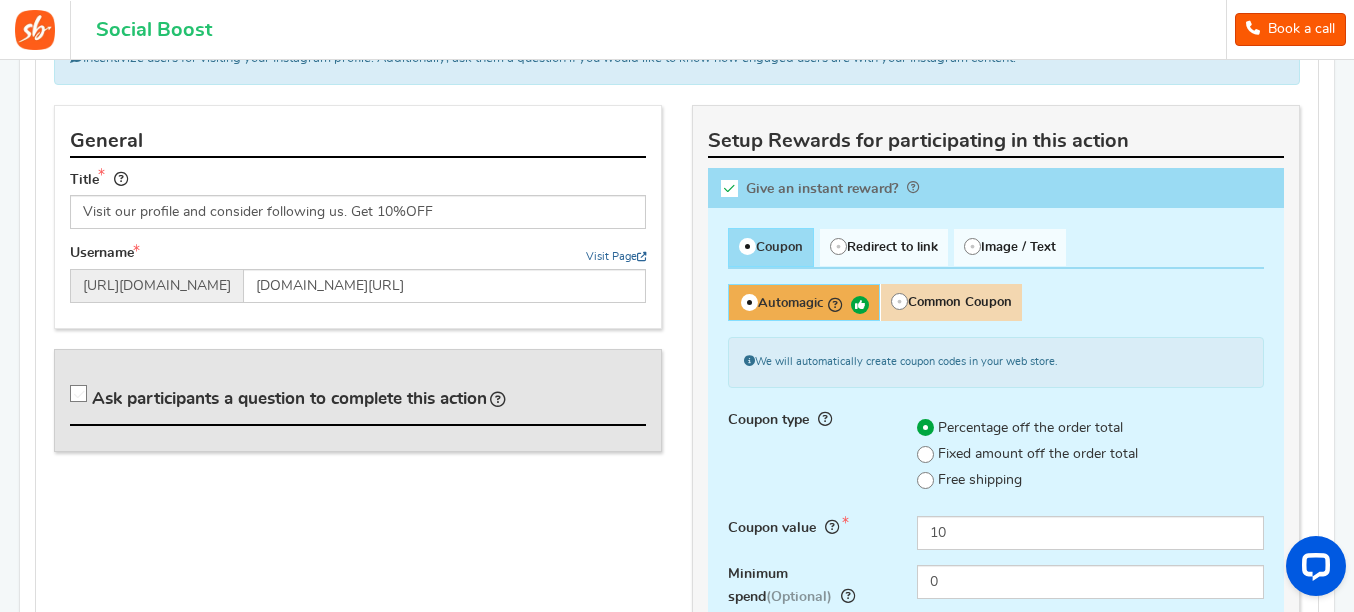 click on "Visit Page" at bounding box center (616, 256) 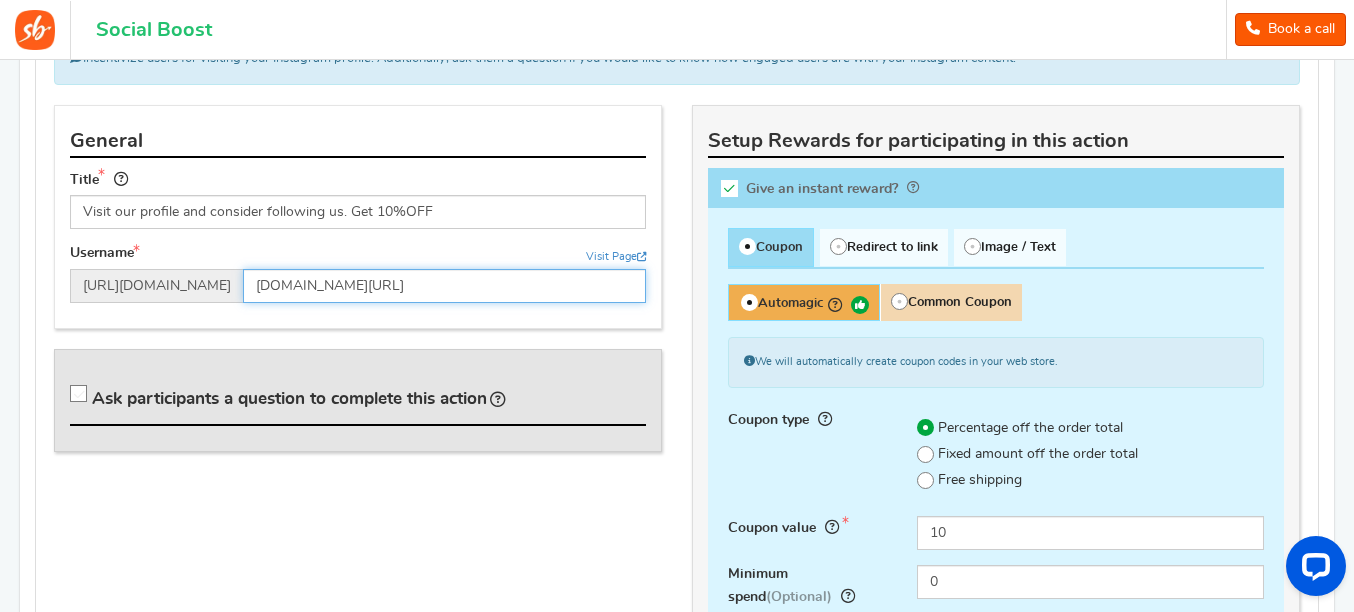 click on "[DOMAIN_NAME][URL]" at bounding box center (444, 286) 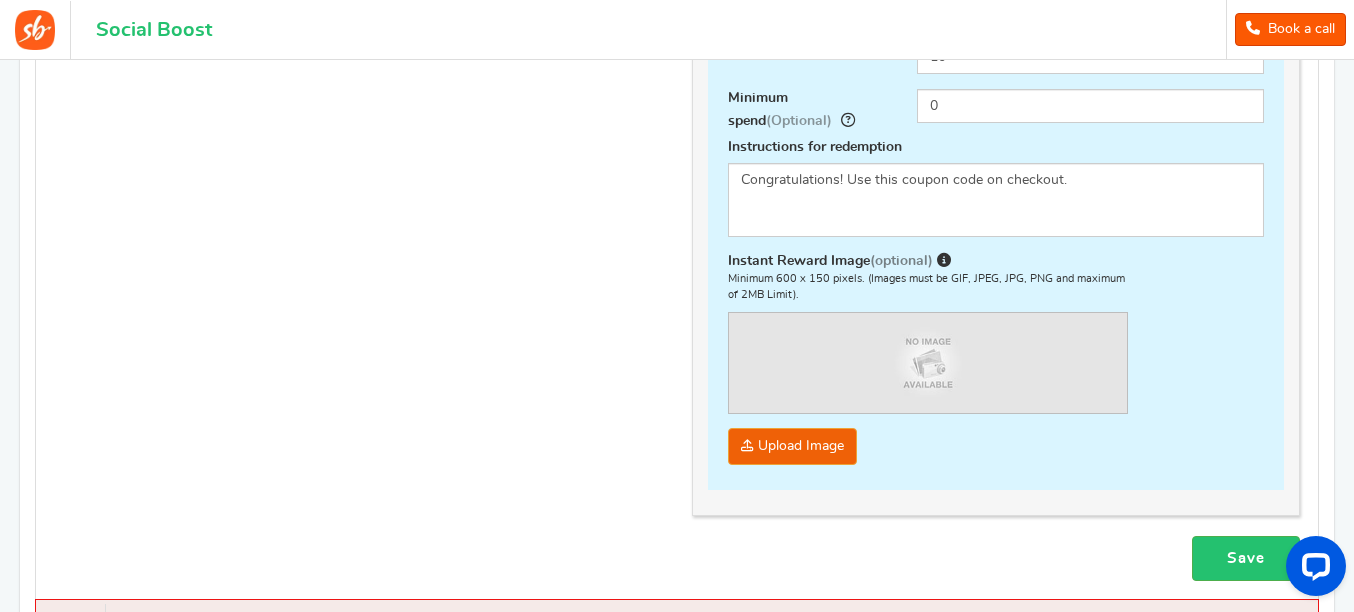 scroll, scrollTop: 2128, scrollLeft: 0, axis: vertical 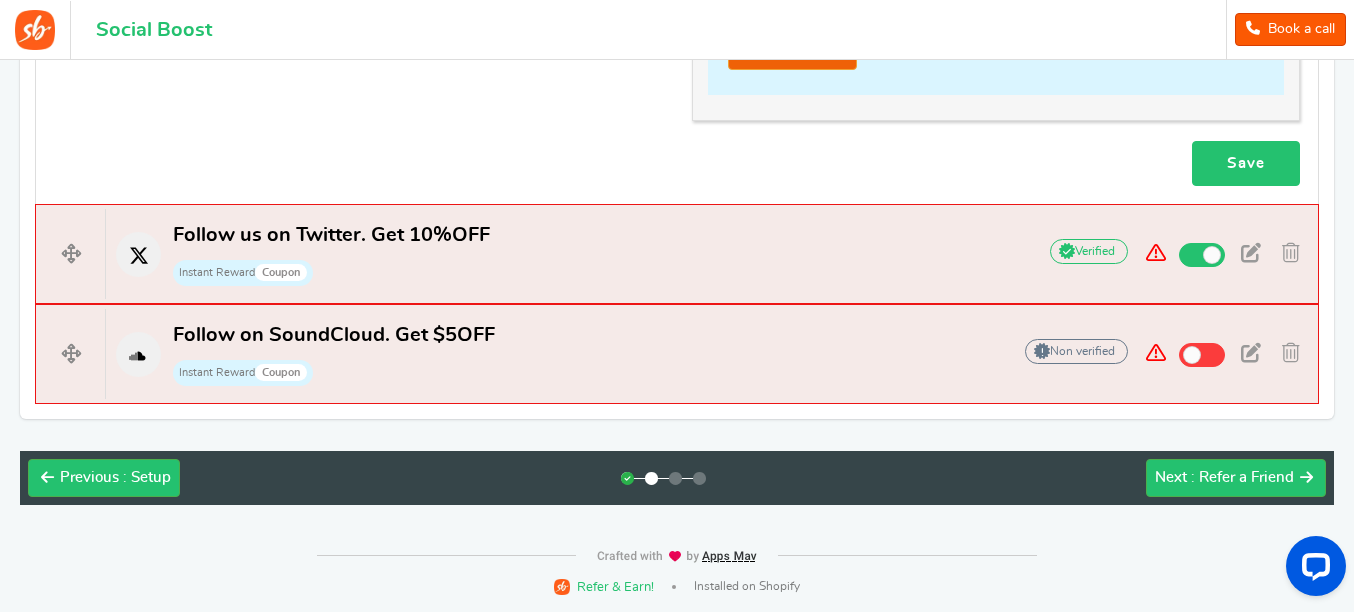 type on "[DOMAIN_NAME][URL]" 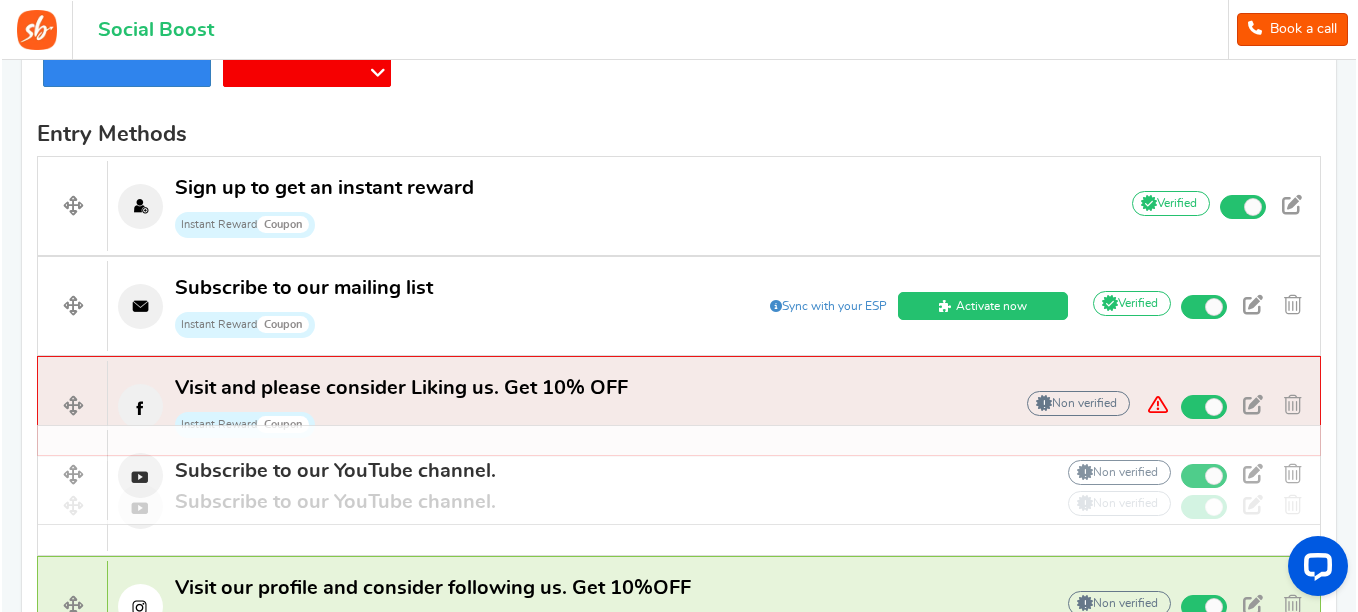 scroll, scrollTop: 651, scrollLeft: 0, axis: vertical 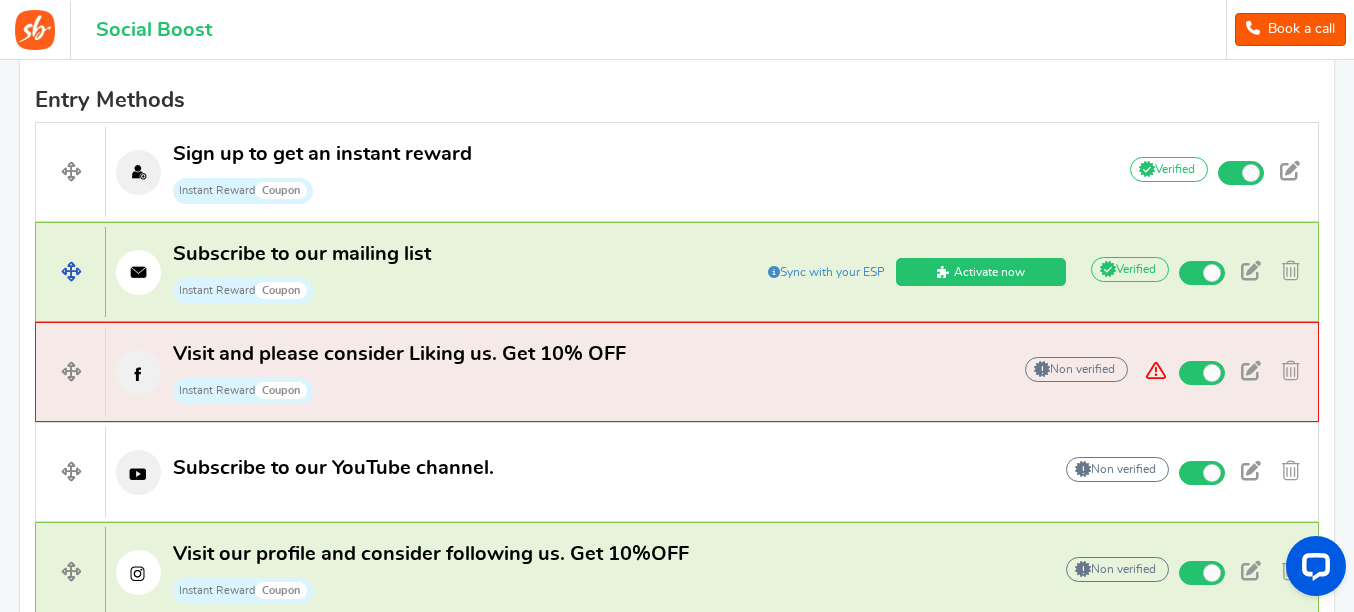 click on "Activate now" at bounding box center (981, 272) 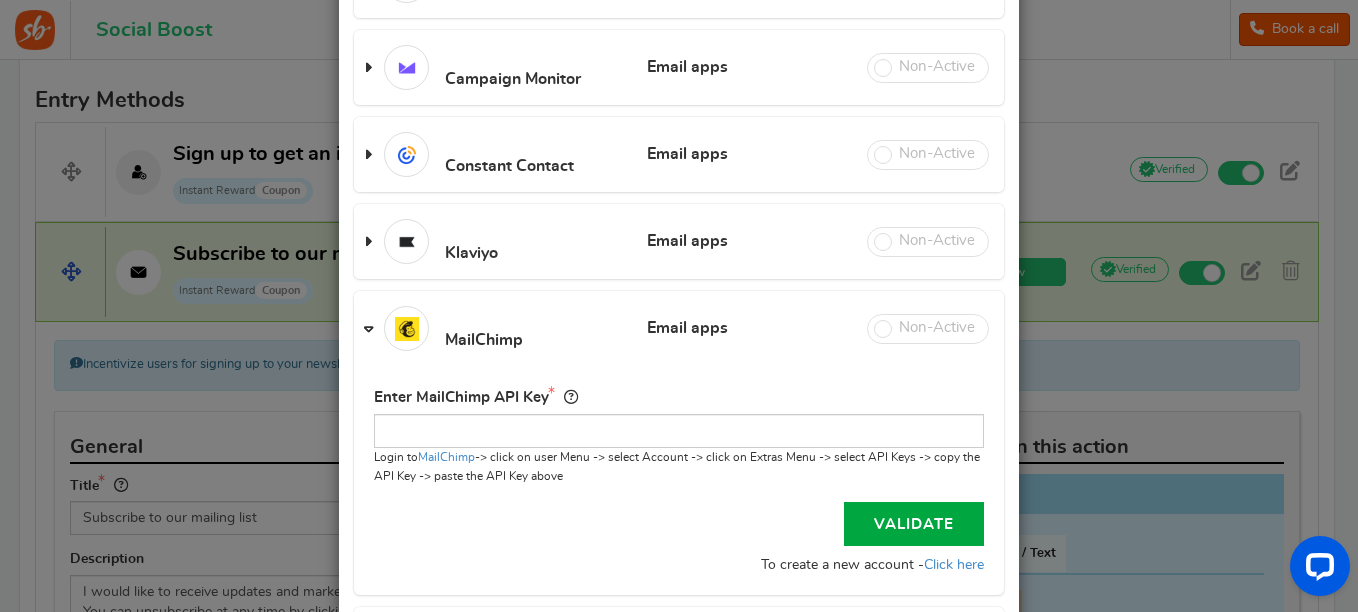 scroll, scrollTop: 437, scrollLeft: 0, axis: vertical 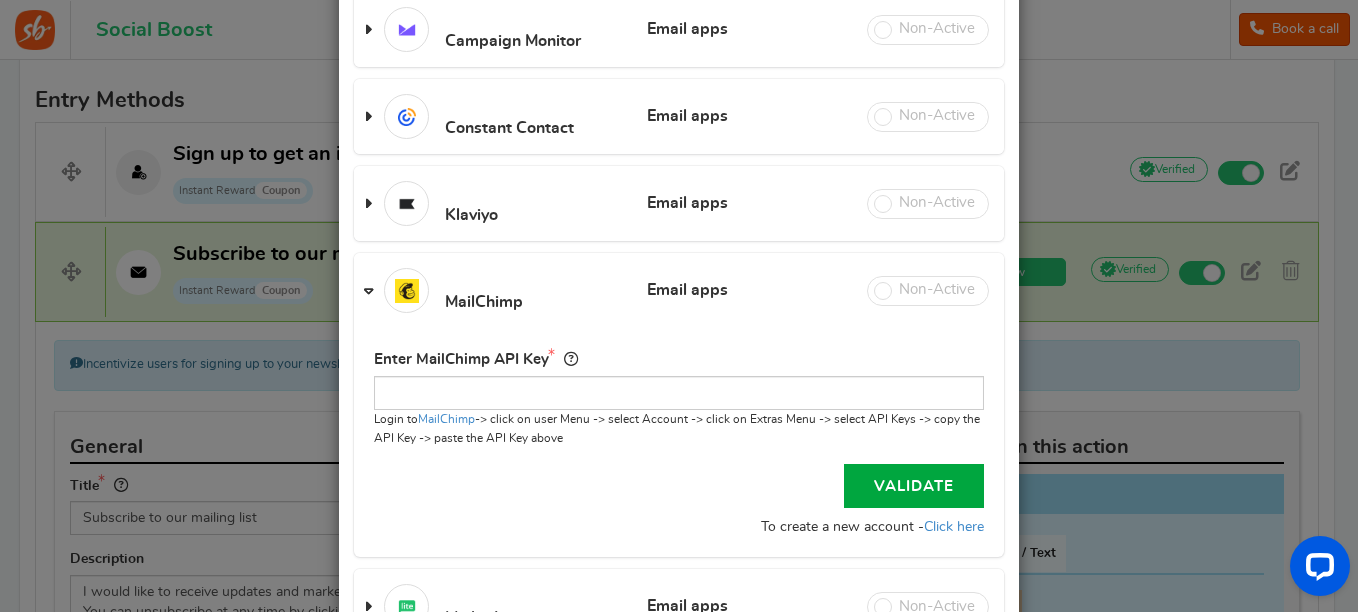 click at bounding box center (928, 291) 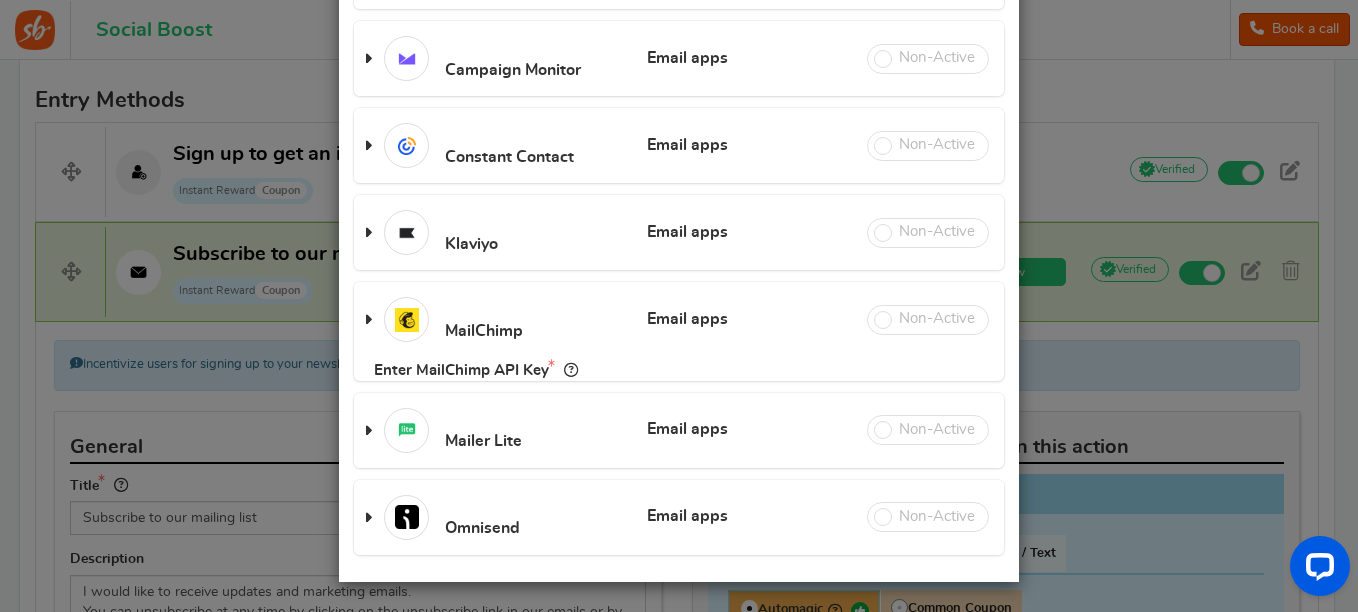 scroll, scrollTop: 384, scrollLeft: 0, axis: vertical 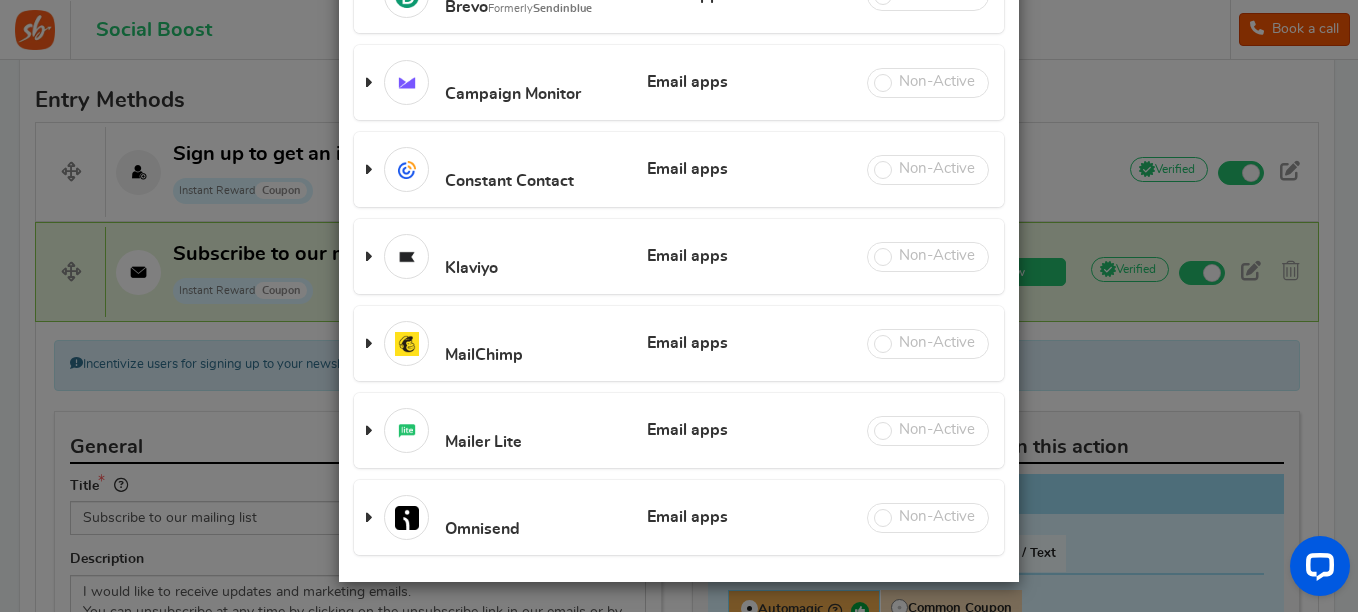 click at bounding box center (928, 344) 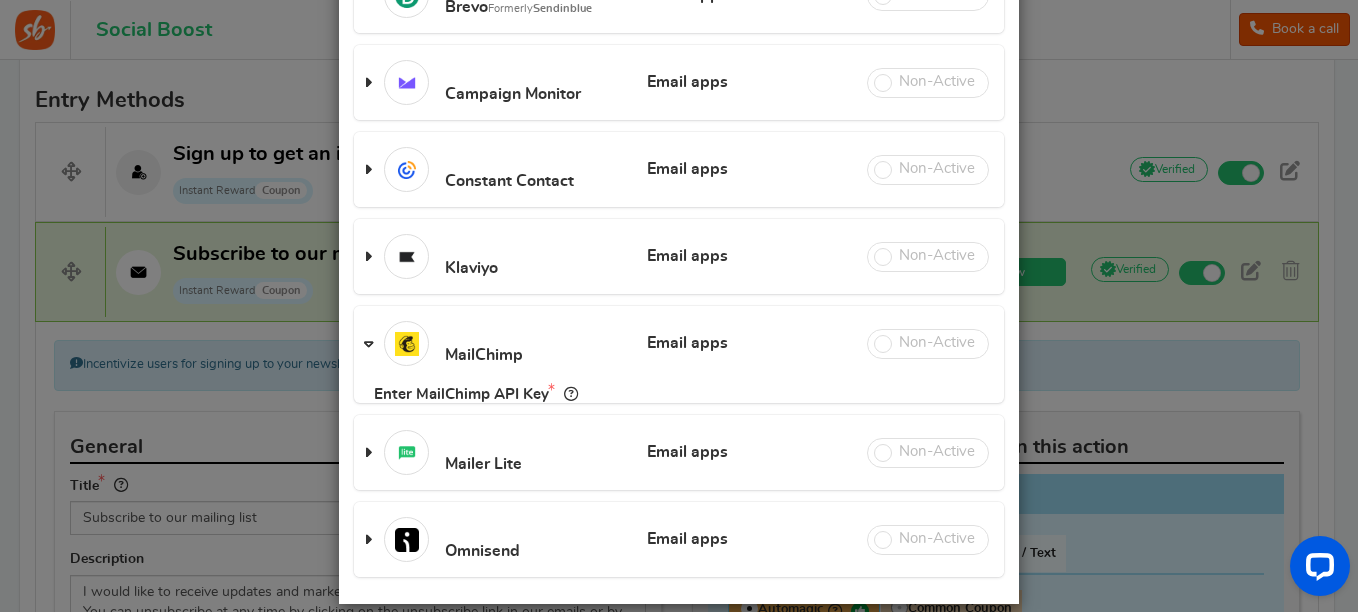 scroll, scrollTop: 437, scrollLeft: 0, axis: vertical 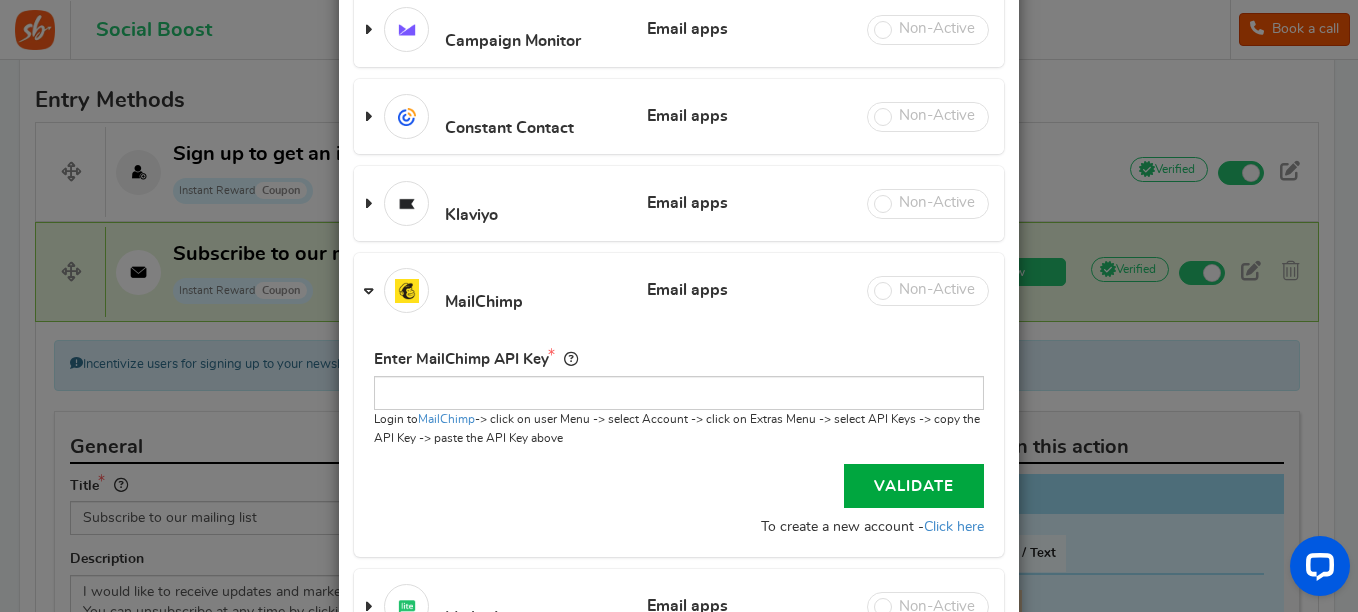 click on "MailChimp
Email apps
Review apps" at bounding box center [679, 290] 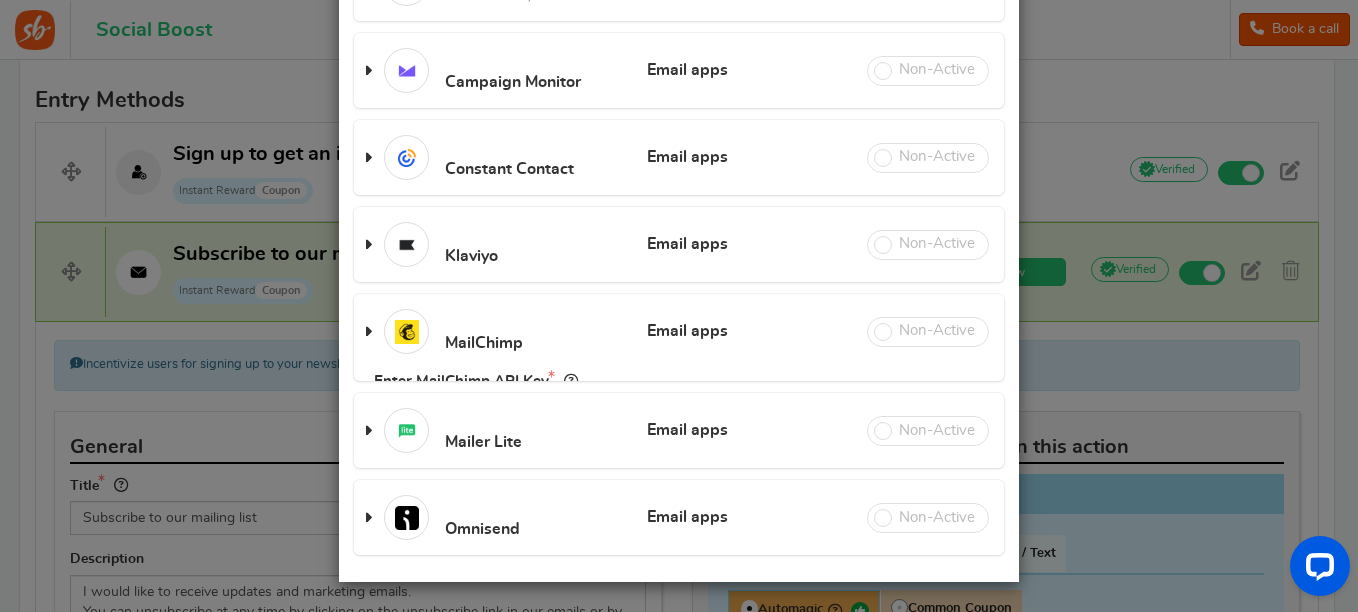 scroll, scrollTop: 384, scrollLeft: 0, axis: vertical 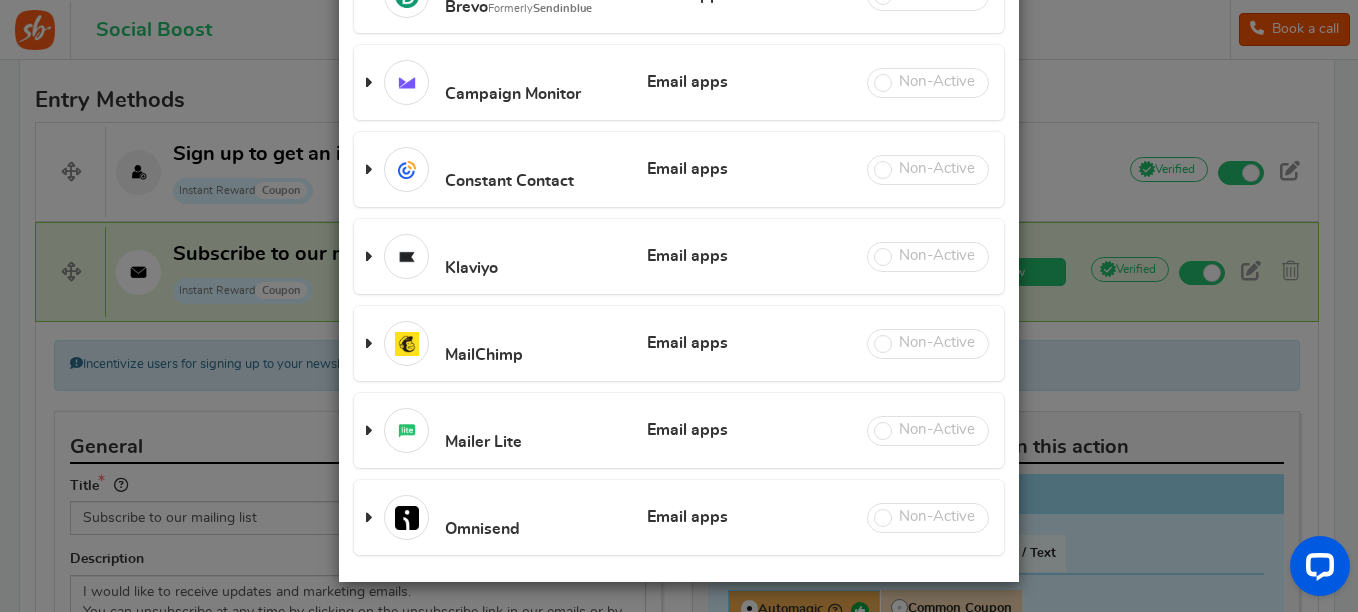 click on "MailChimp
Email apps
Review apps" at bounding box center (679, 343) 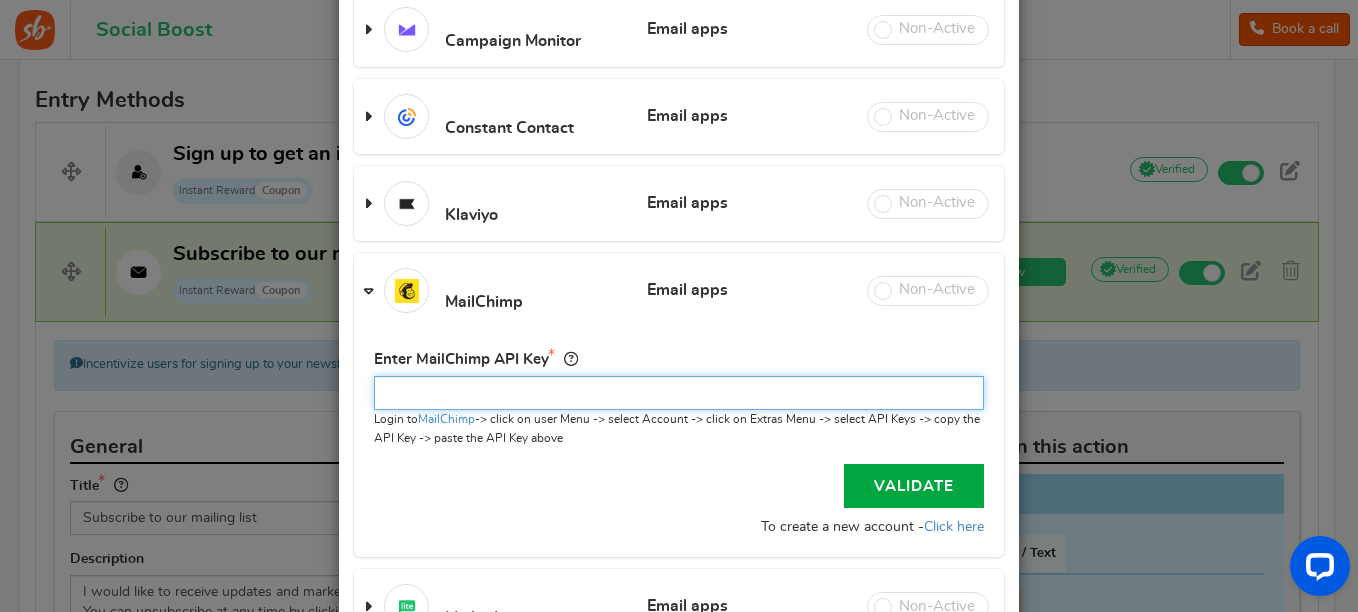paste on "7993335b194c80dc8ebc30053e9ecfd5-us11" 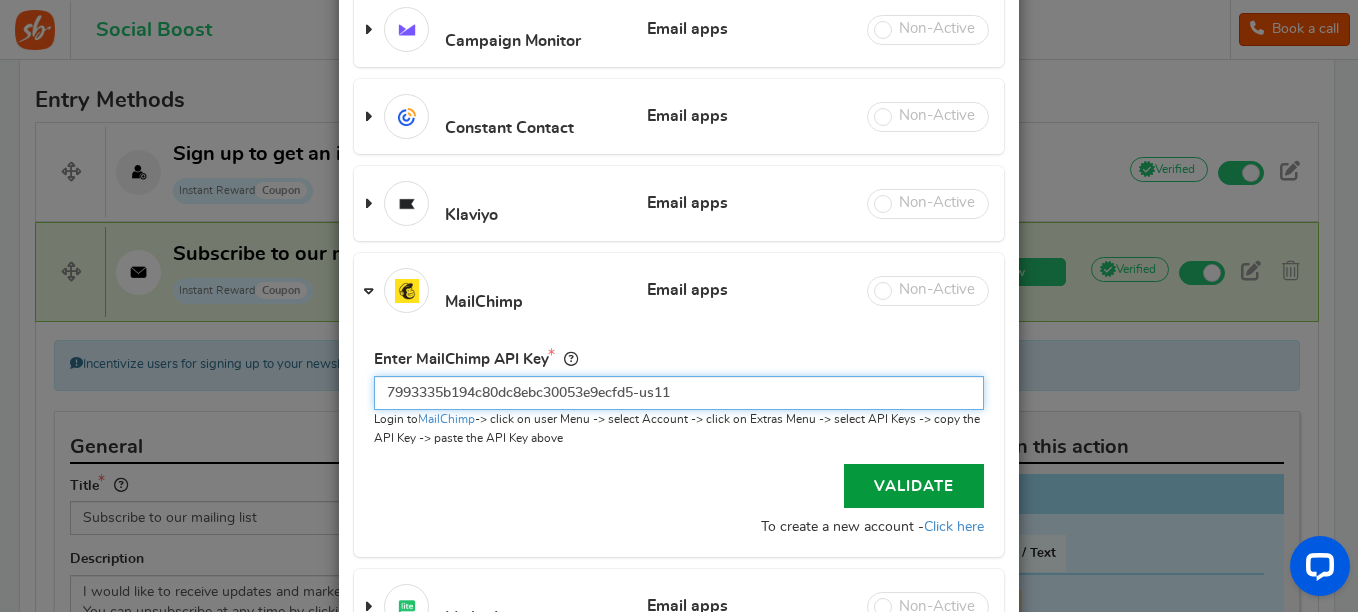 type on "7993335b194c80dc8ebc30053e9ecfd5-us11" 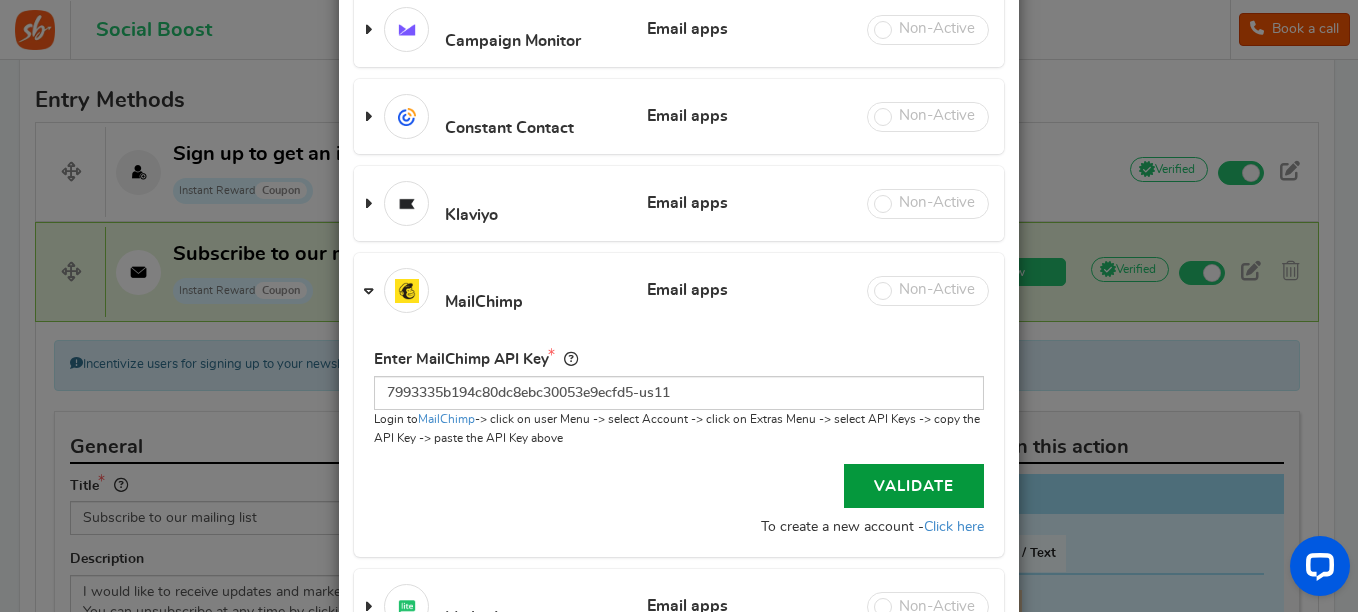 click on "Validate" at bounding box center (914, 486) 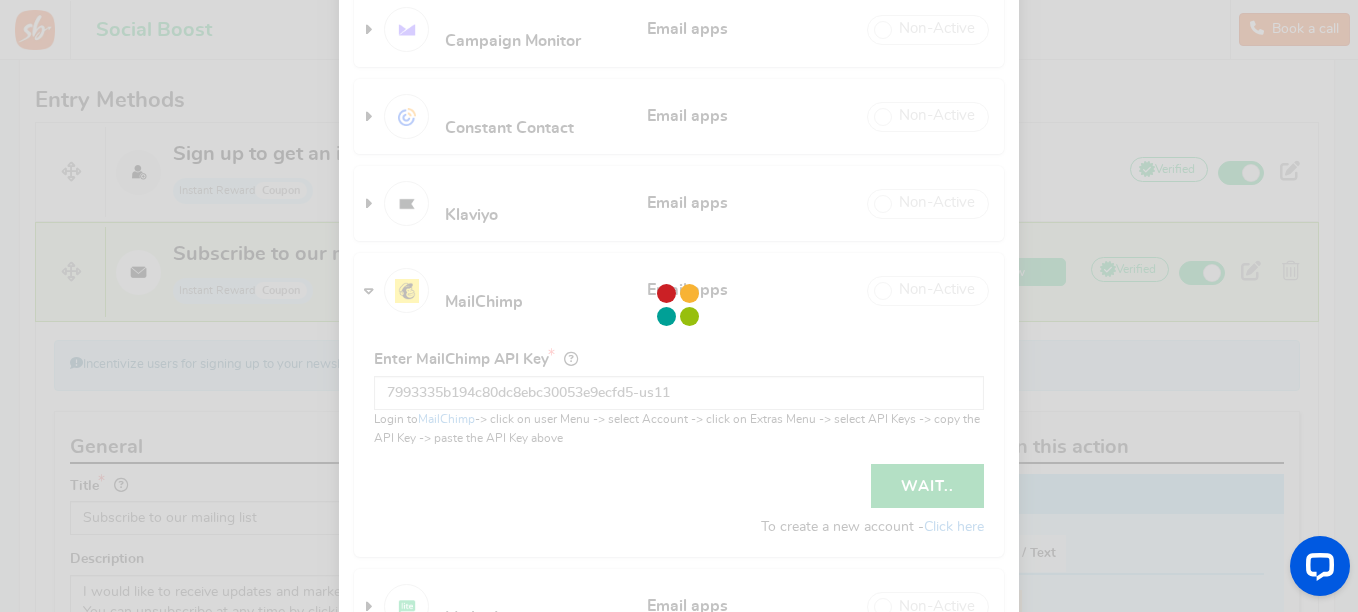 select on "3" 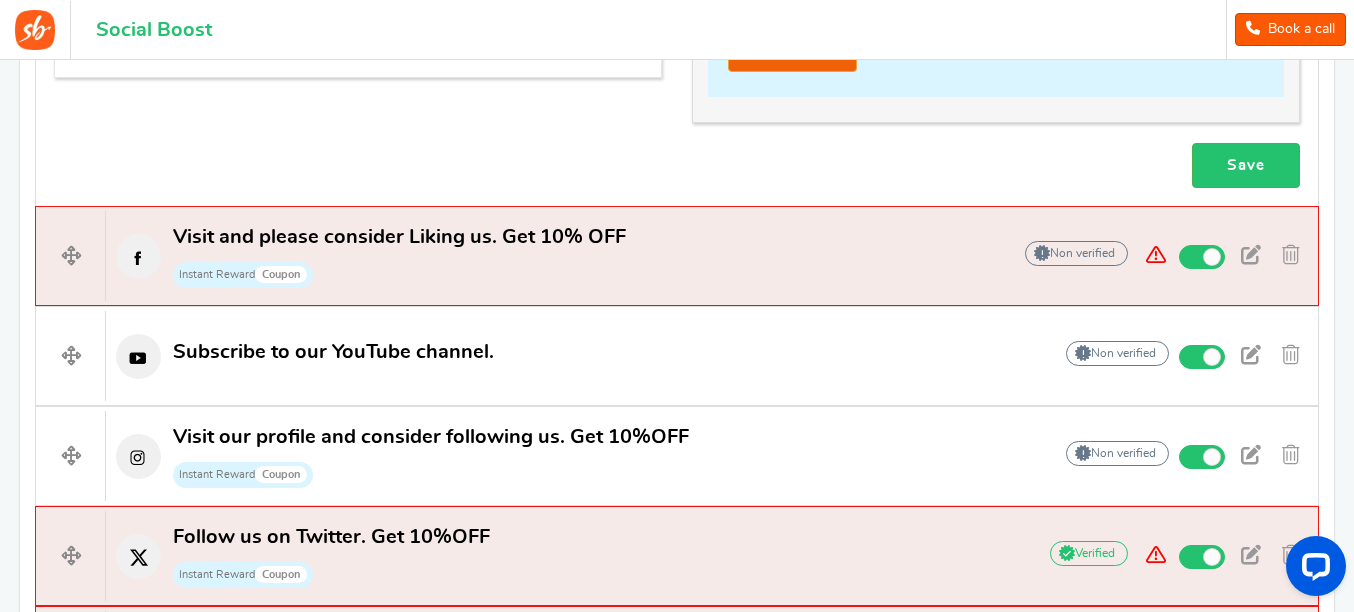 scroll, scrollTop: 1848, scrollLeft: 0, axis: vertical 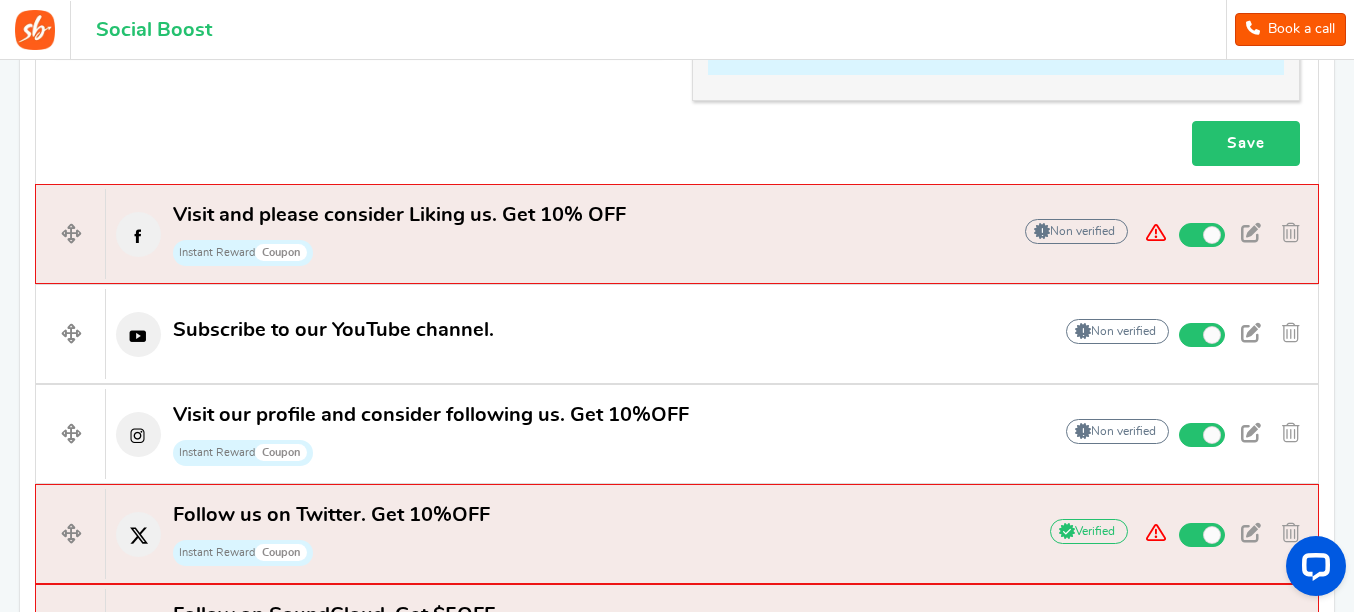 click on "Save" at bounding box center [1246, 143] 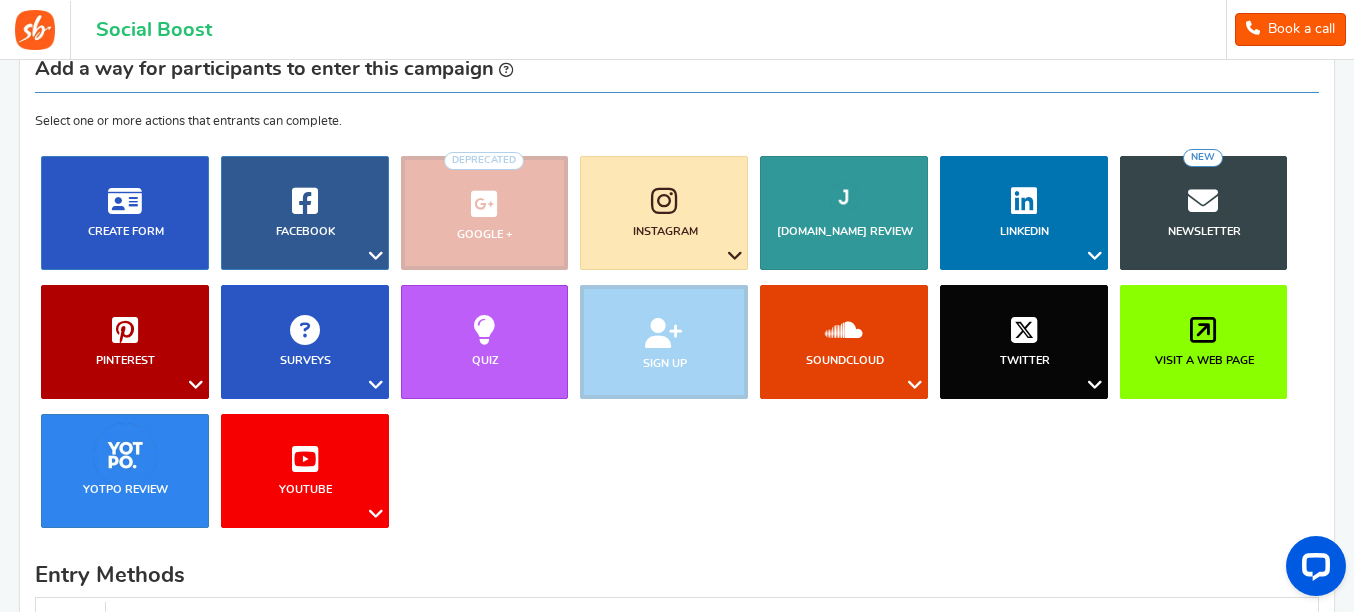 scroll, scrollTop: 178, scrollLeft: 0, axis: vertical 